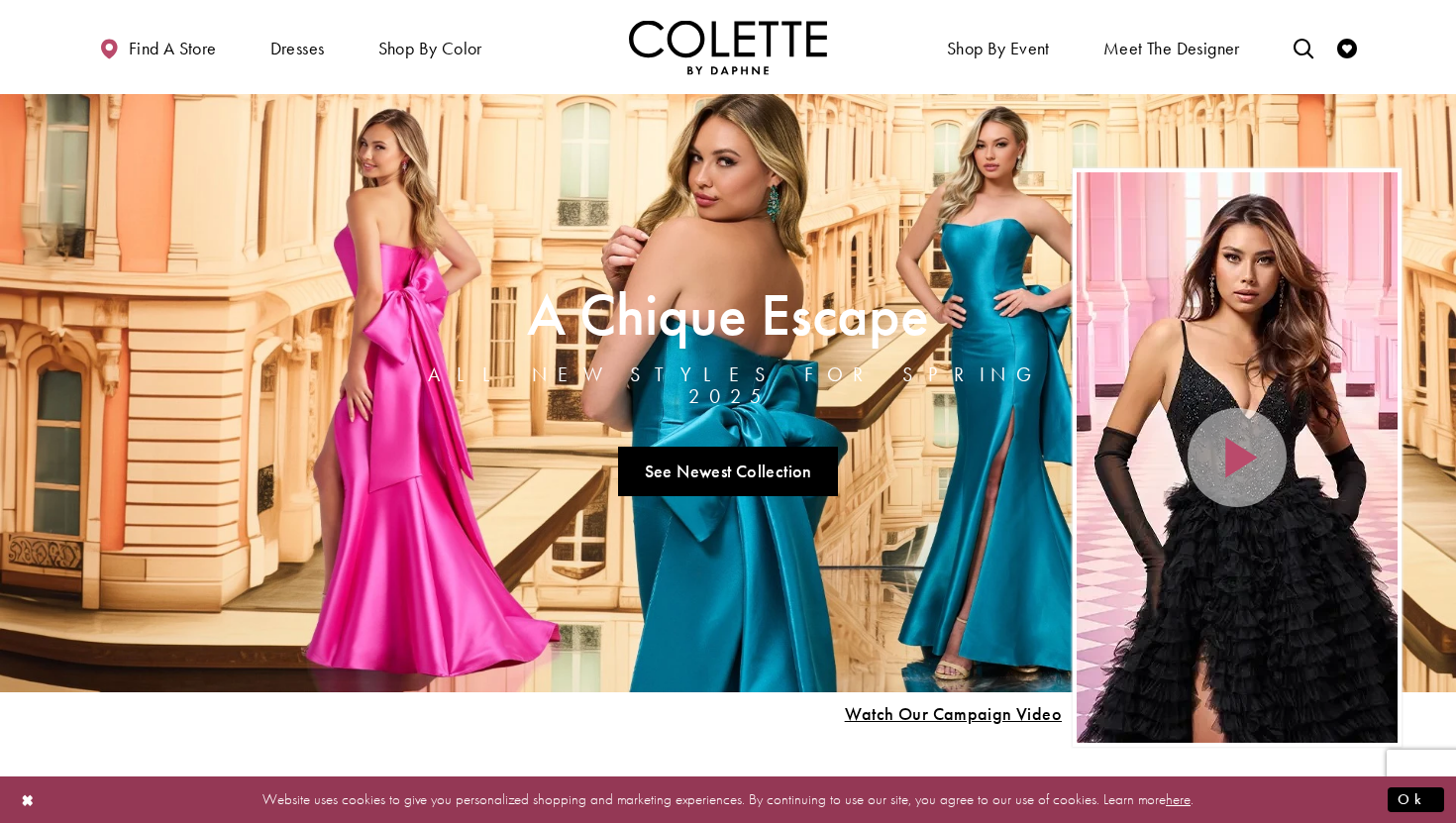 scroll, scrollTop: 0, scrollLeft: 0, axis: both 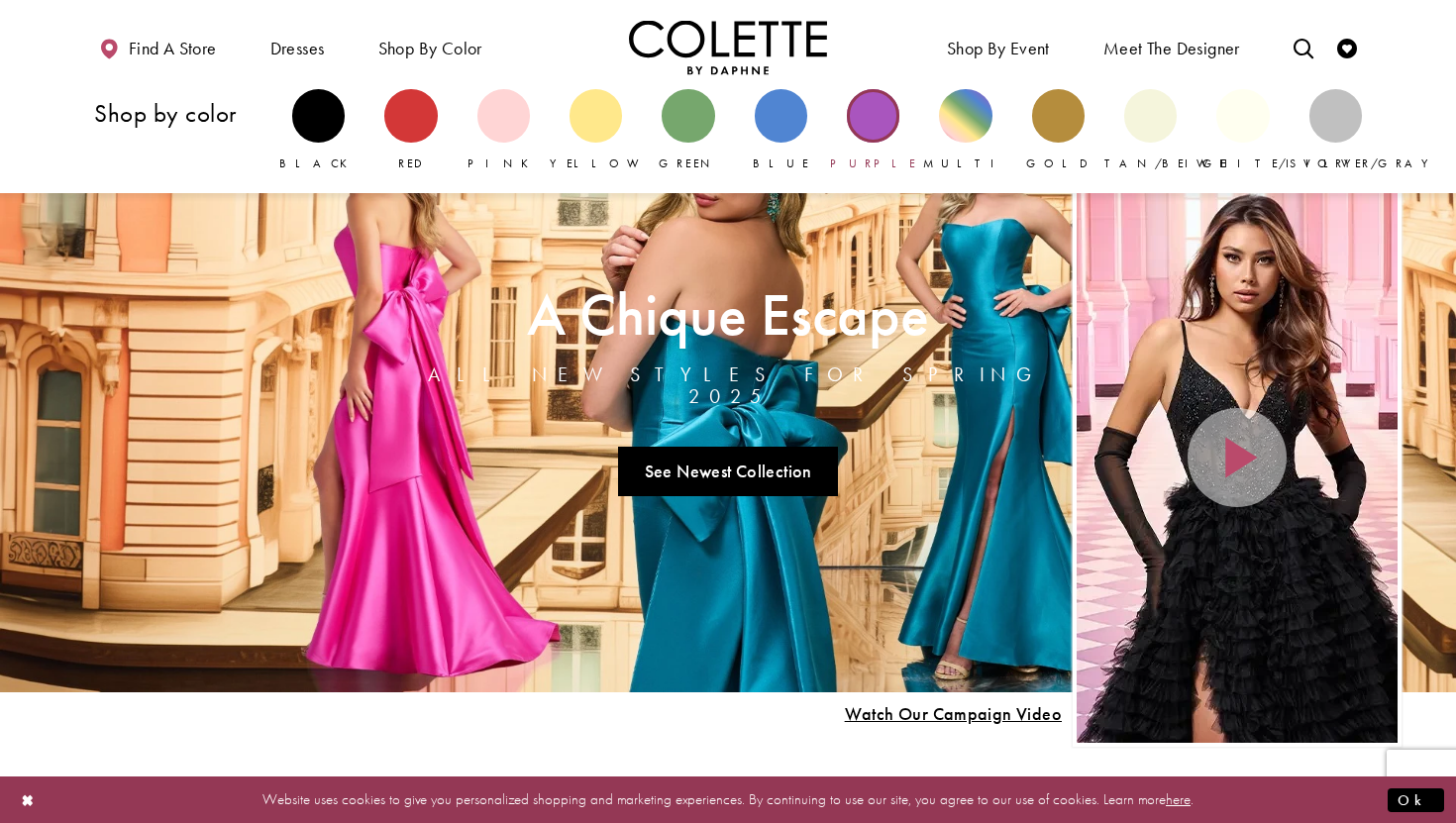 click at bounding box center (873, 115) 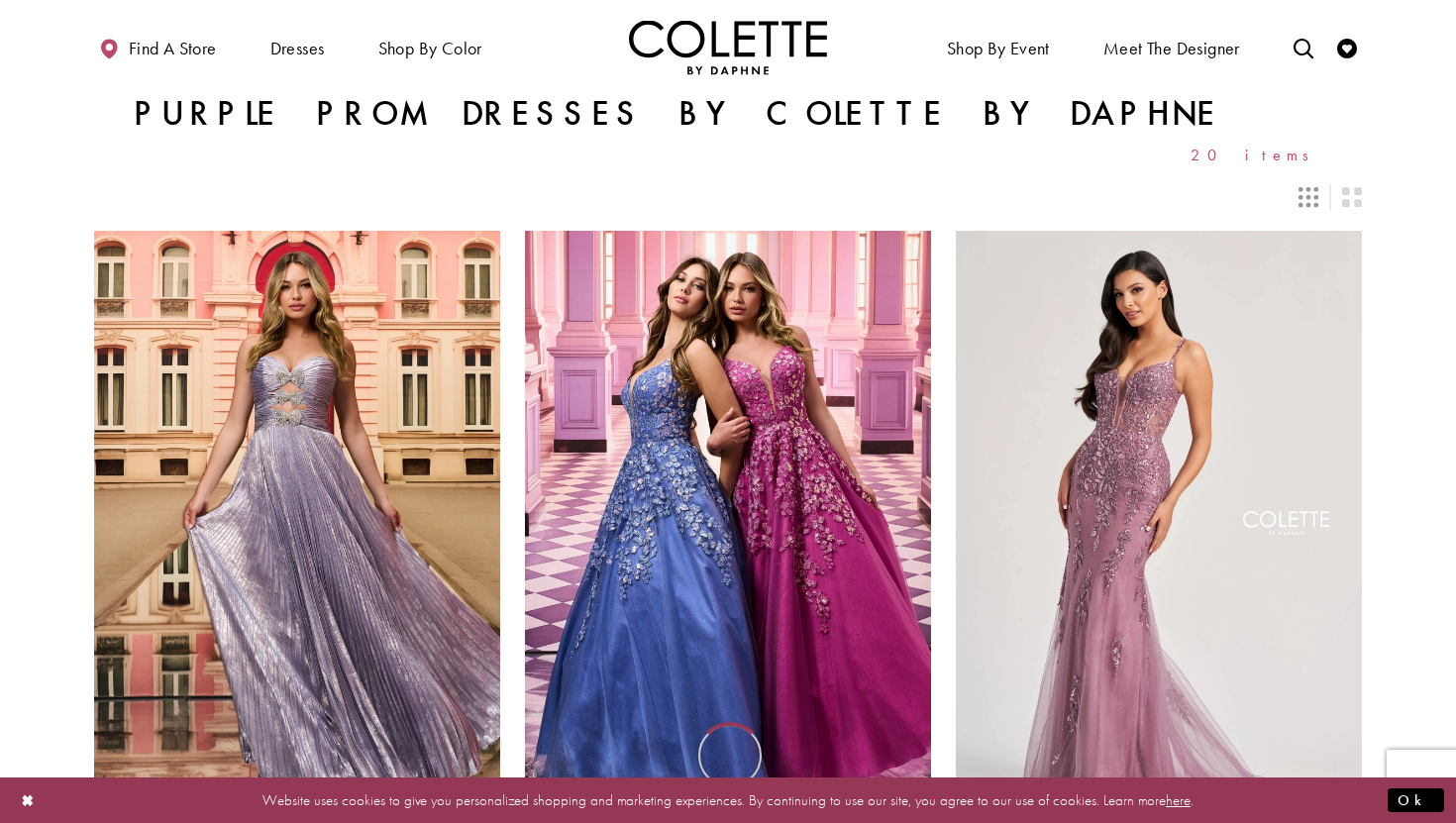 scroll, scrollTop: 0, scrollLeft: 0, axis: both 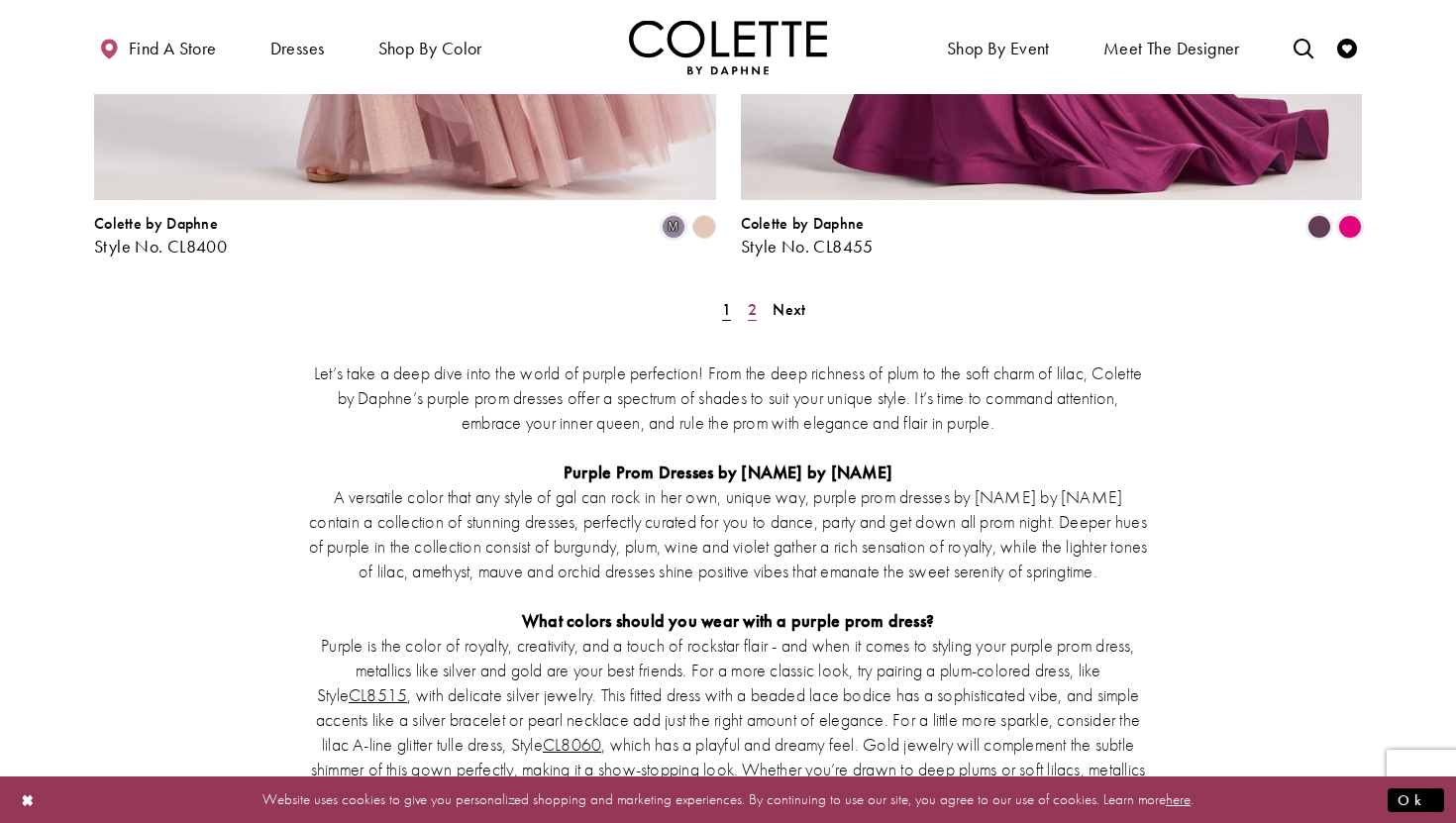 click on "2" at bounding box center (752, 309) 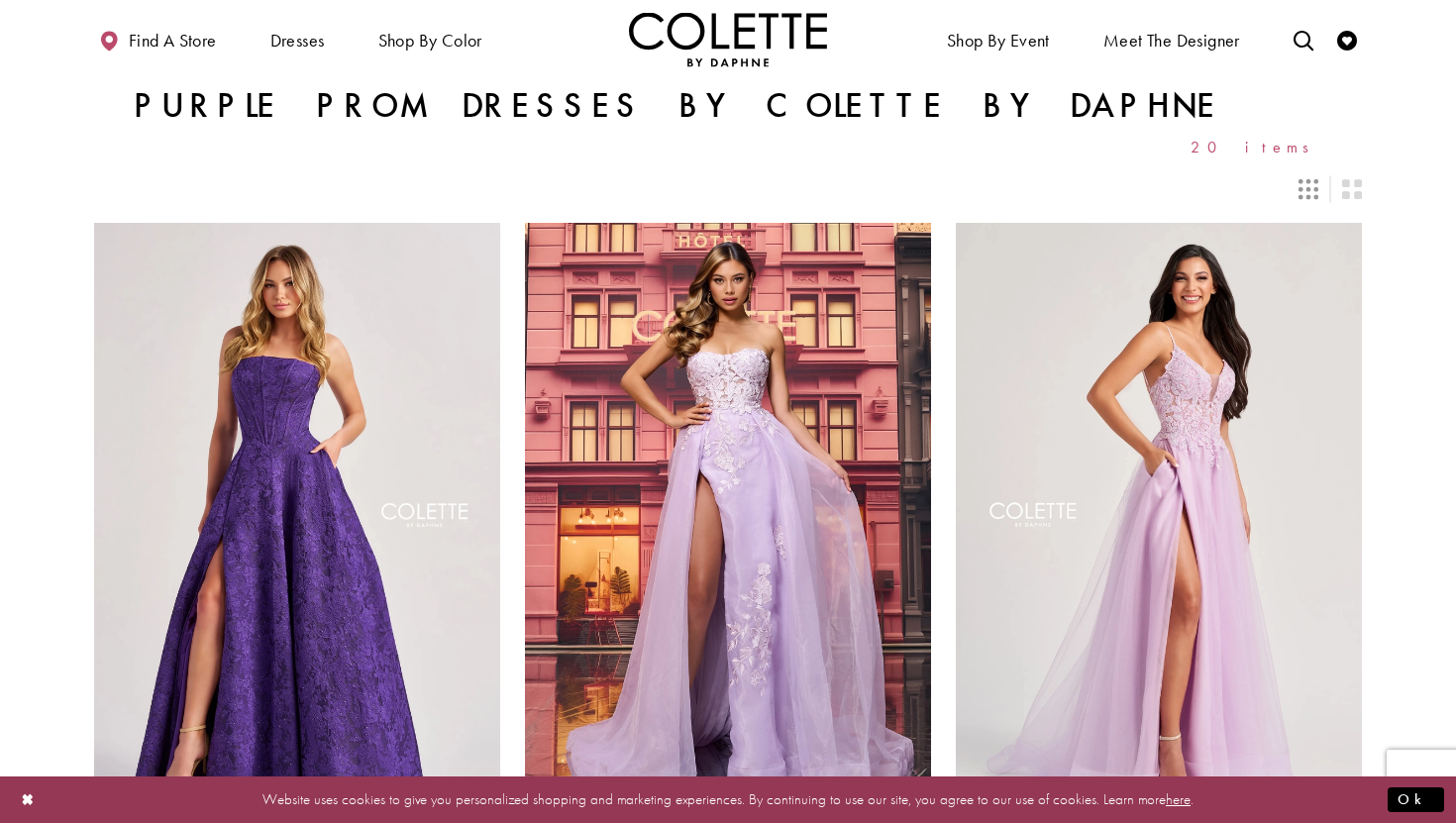 scroll, scrollTop: 0, scrollLeft: 0, axis: both 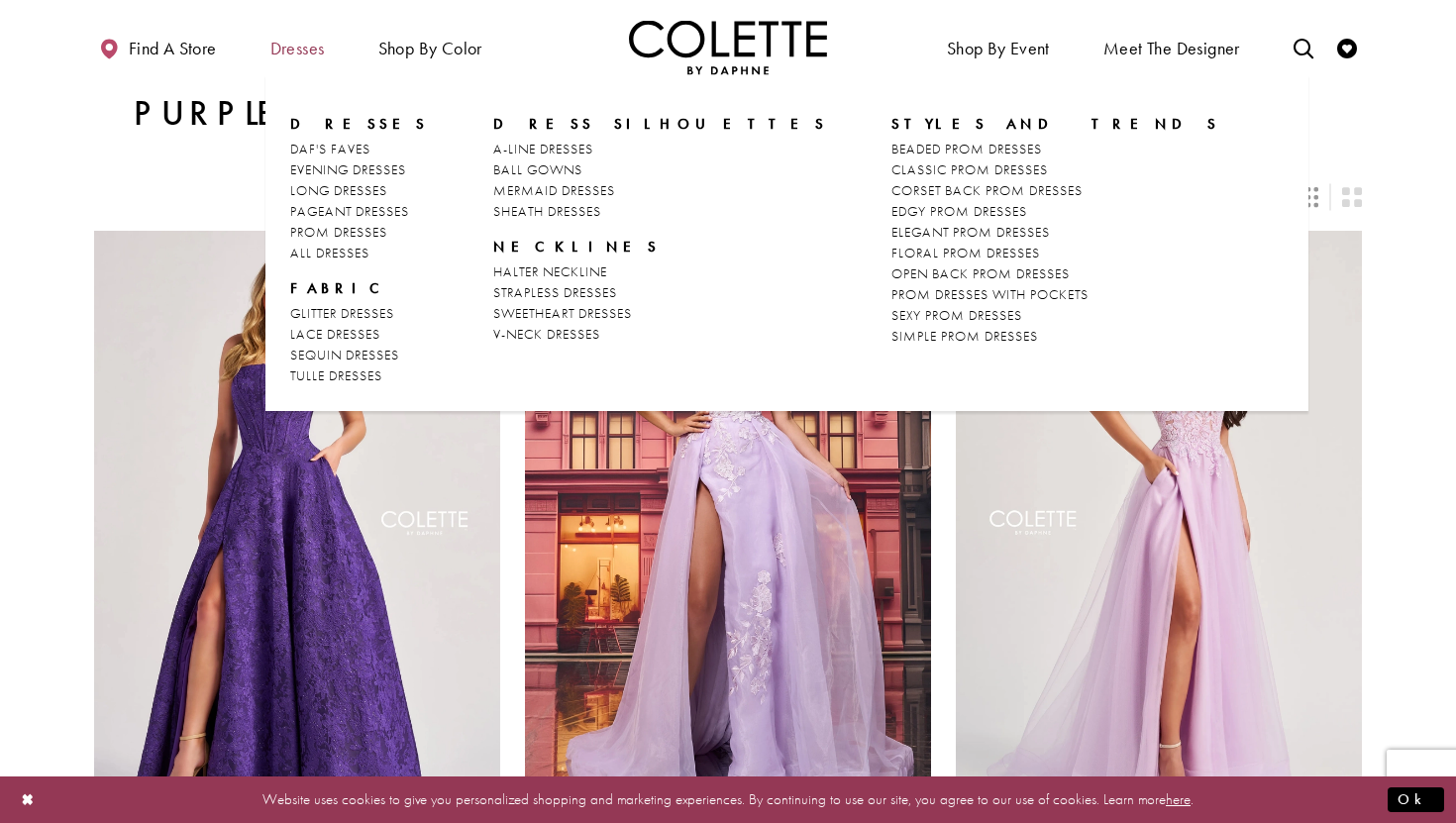 click on "Dresses" at bounding box center [297, 47] 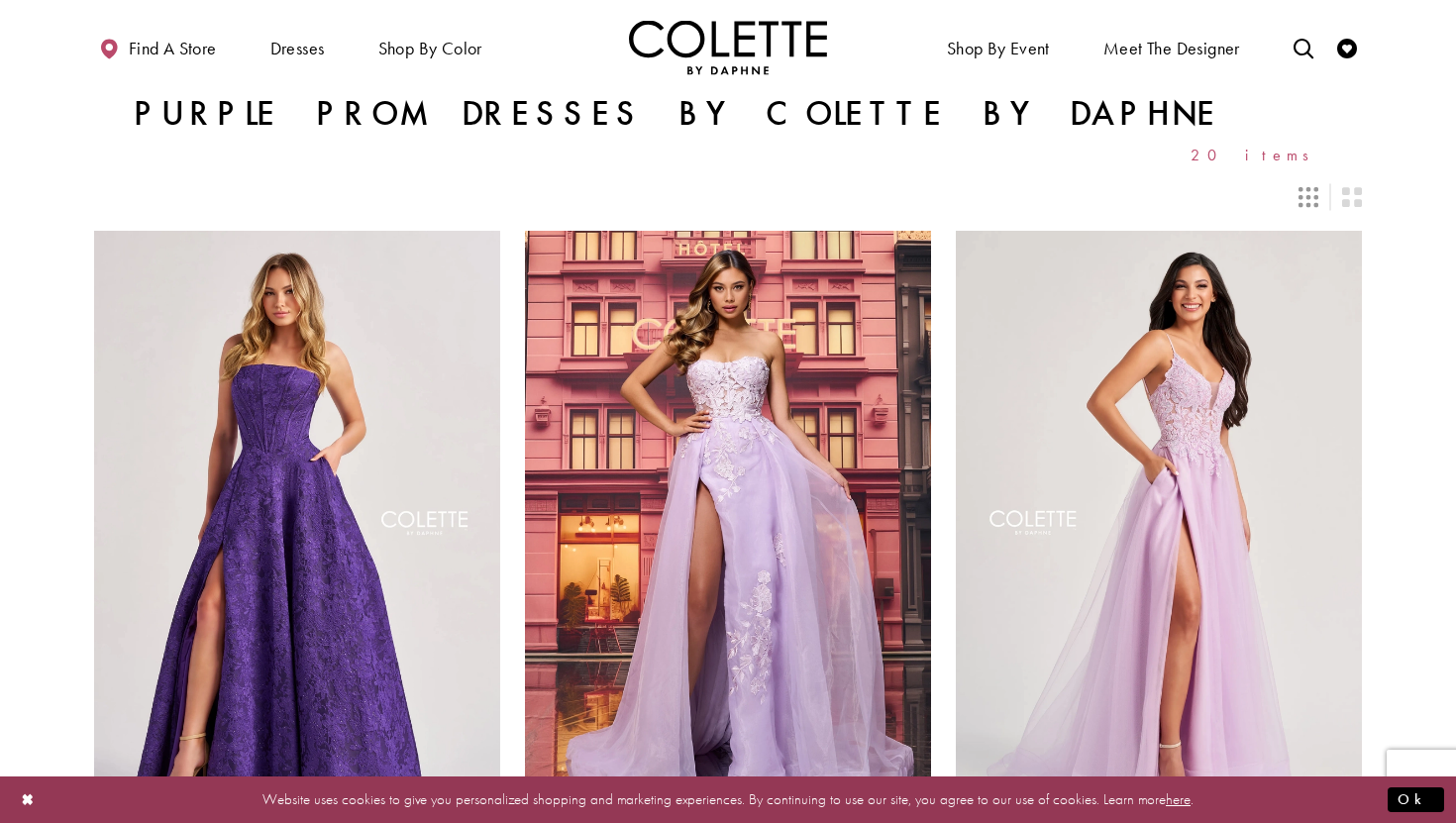 click at bounding box center (728, 47) 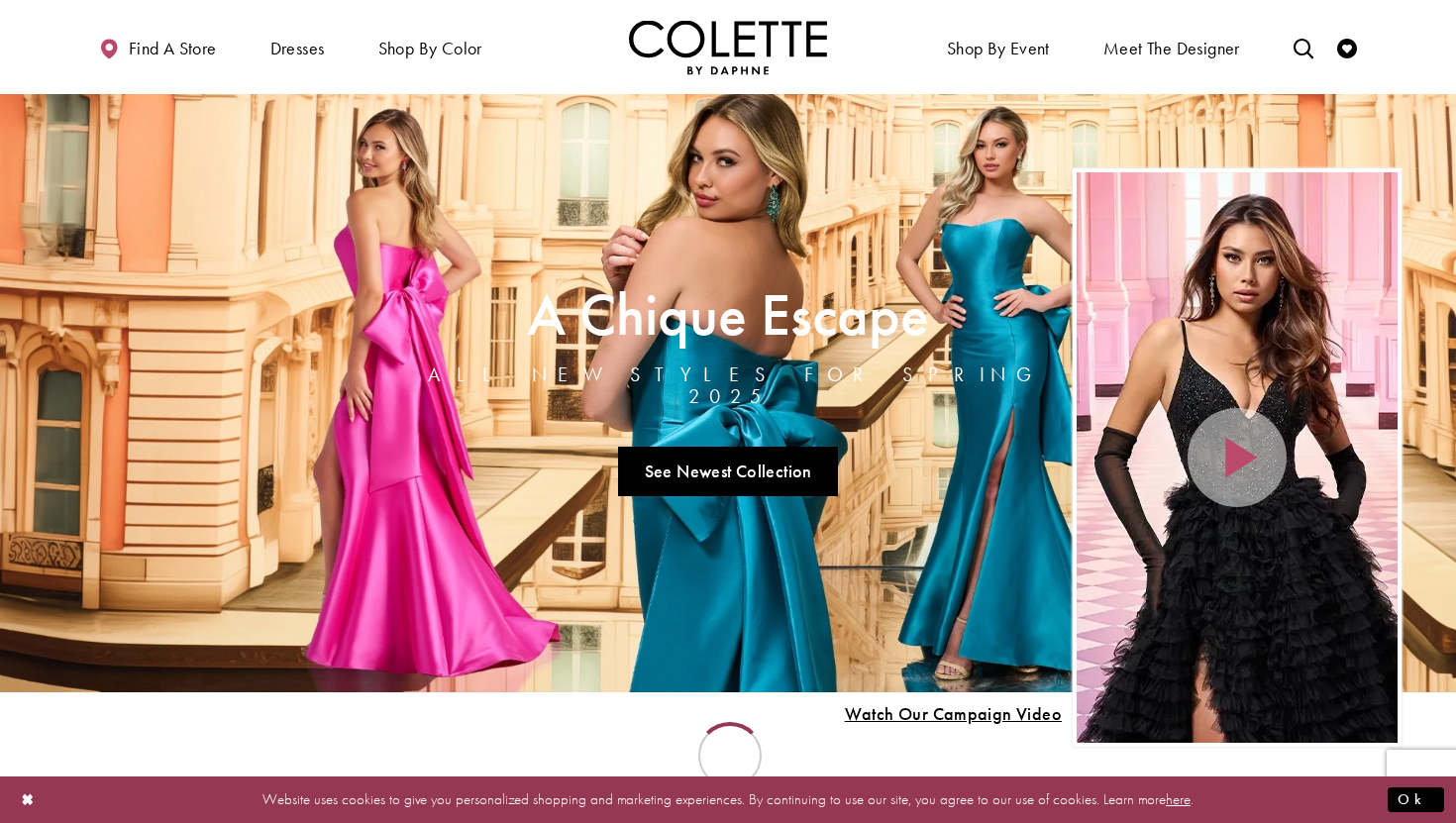 scroll, scrollTop: 0, scrollLeft: 0, axis: both 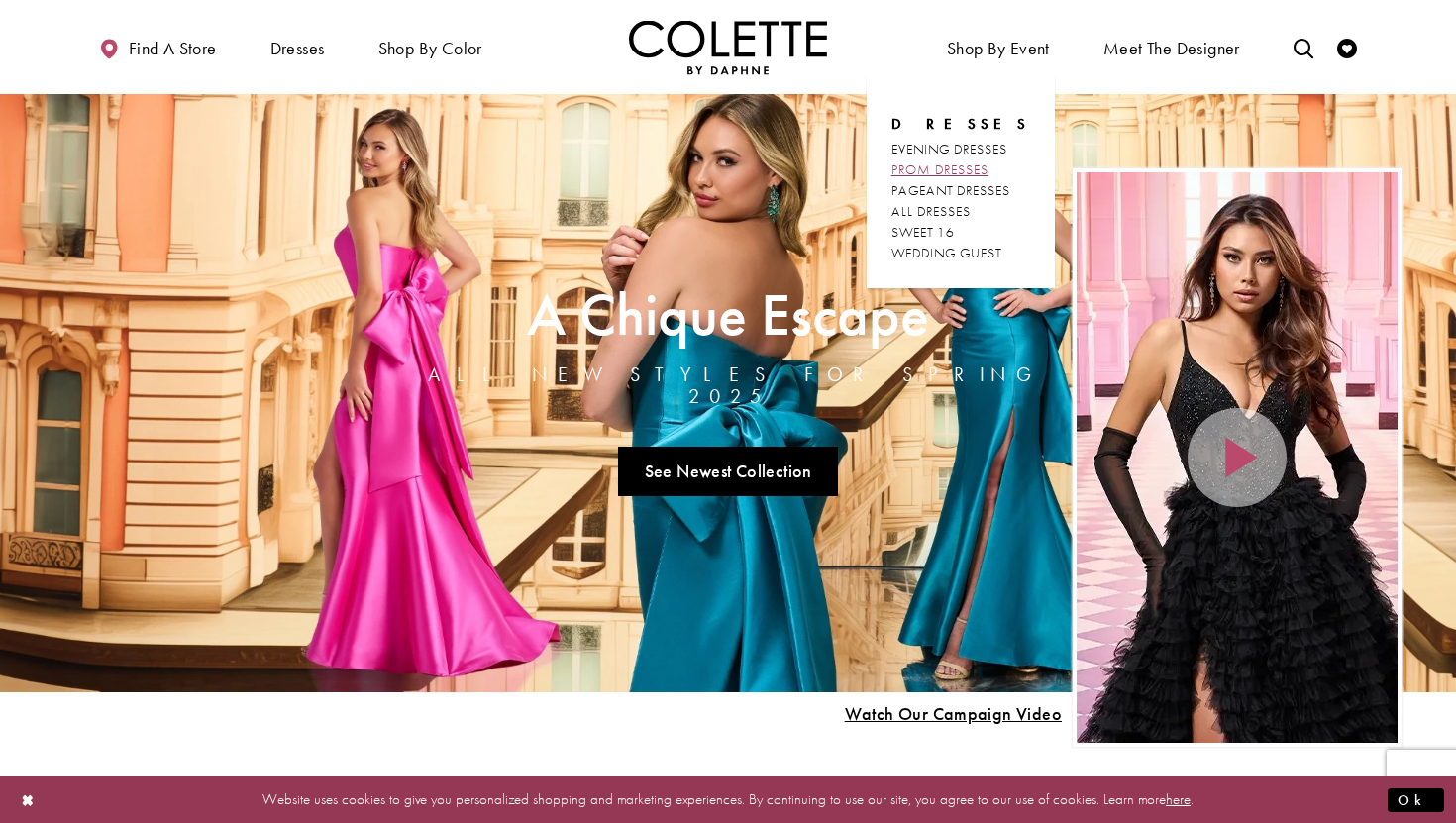 click on "PROM DRESSES" at bounding box center (940, 169) 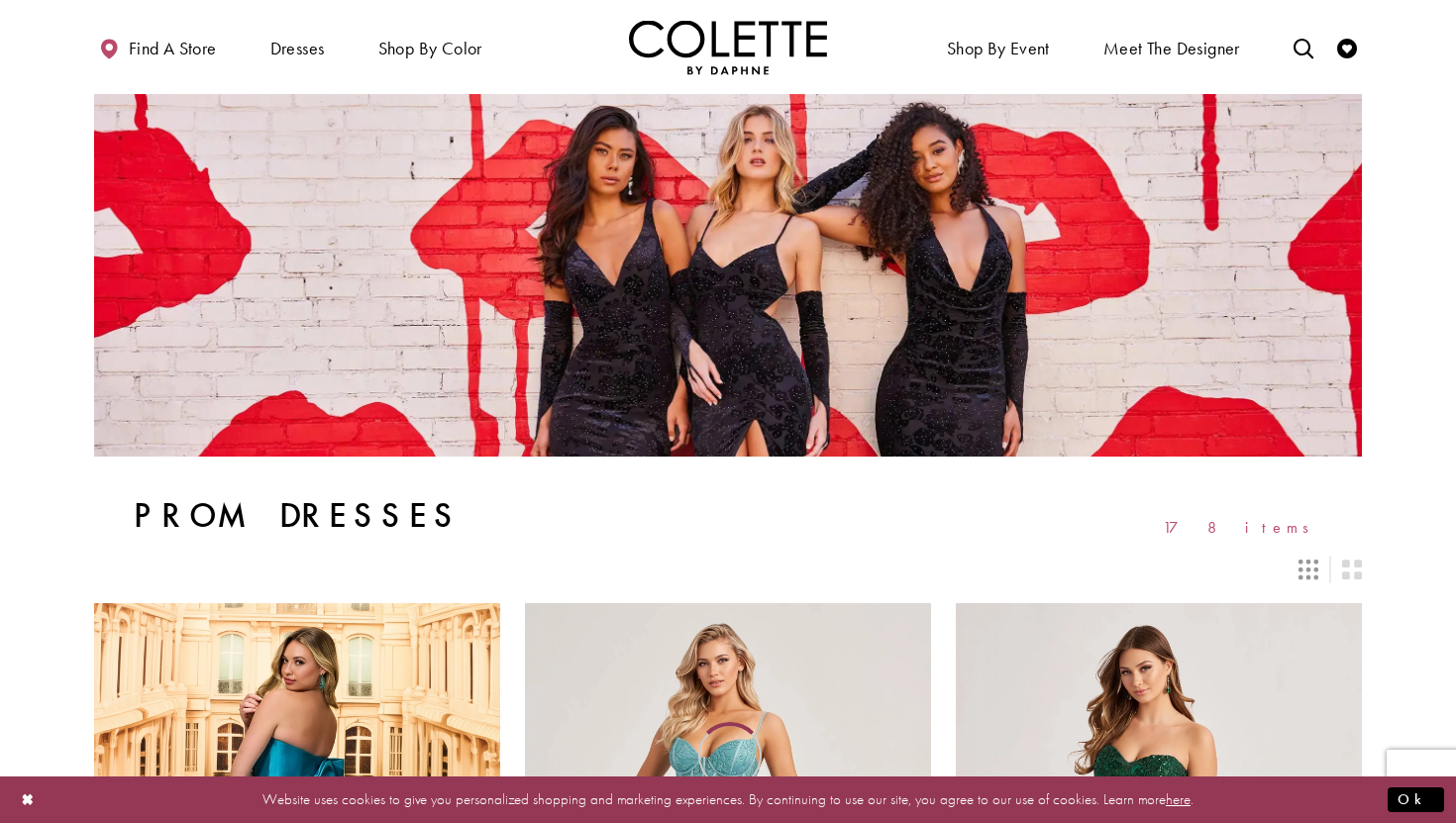 scroll, scrollTop: 0, scrollLeft: 0, axis: both 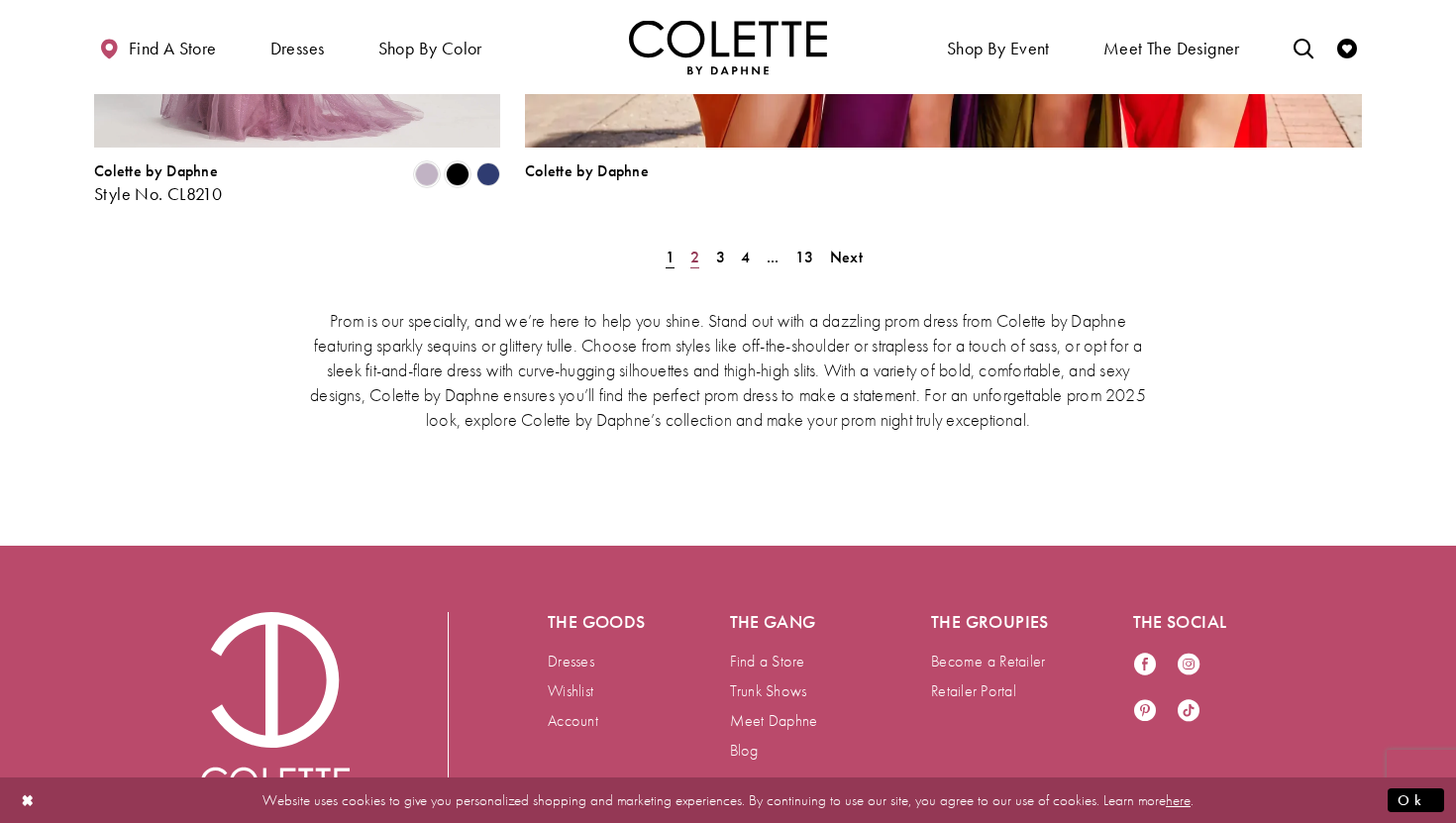 click on "2" at bounding box center [694, 257] 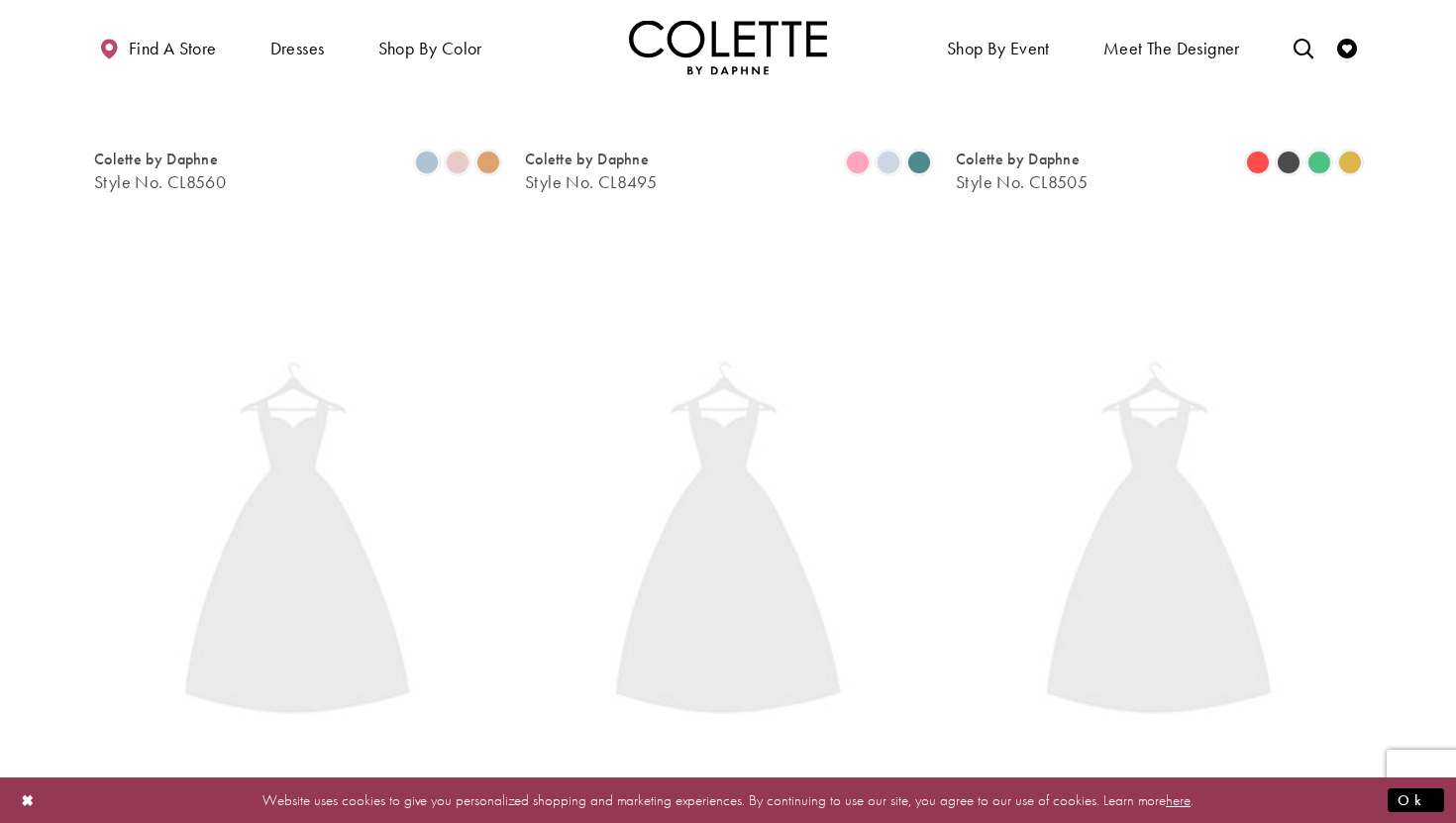scroll, scrollTop: 508, scrollLeft: 0, axis: vertical 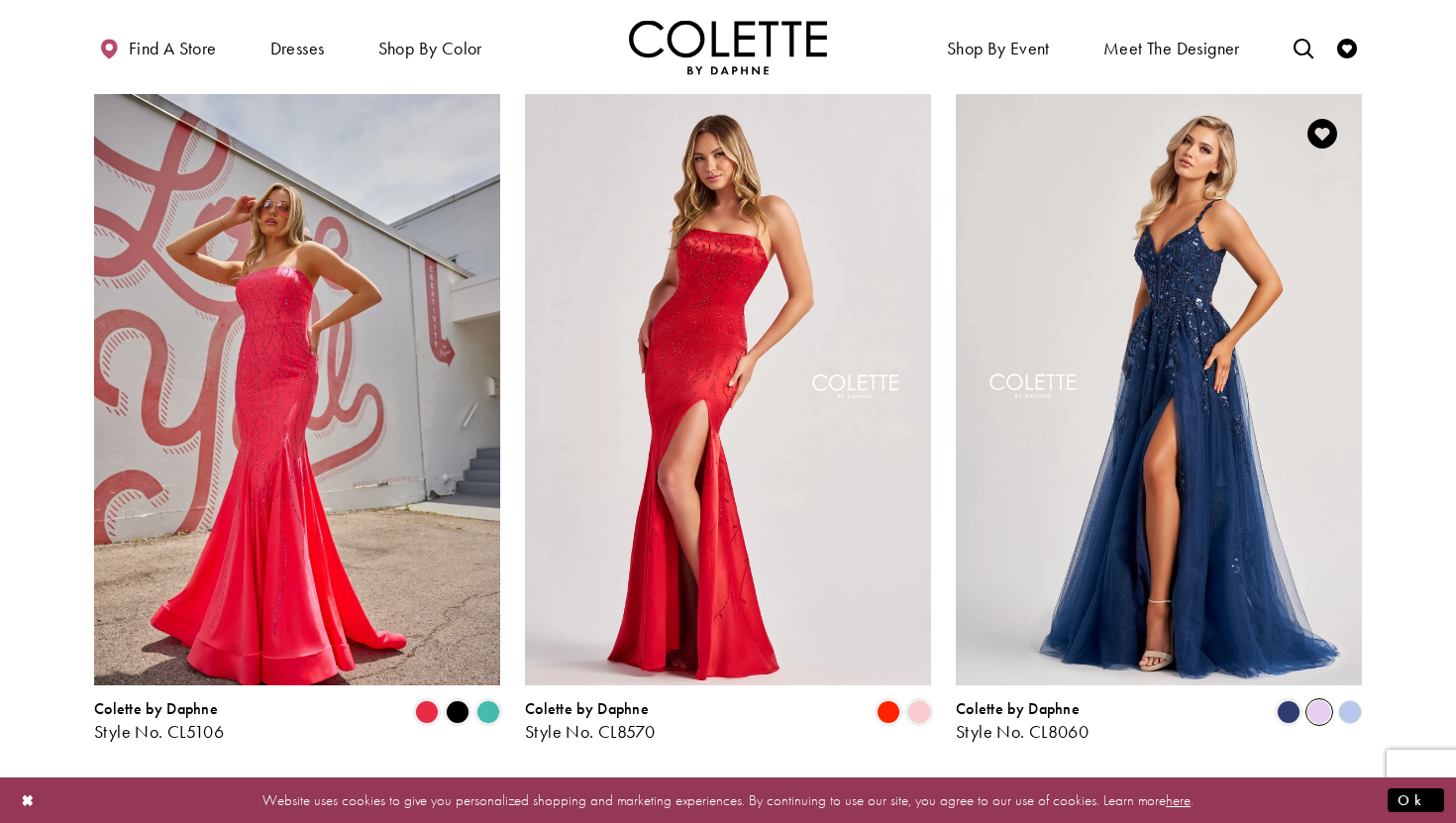 click at bounding box center [1319, 712] 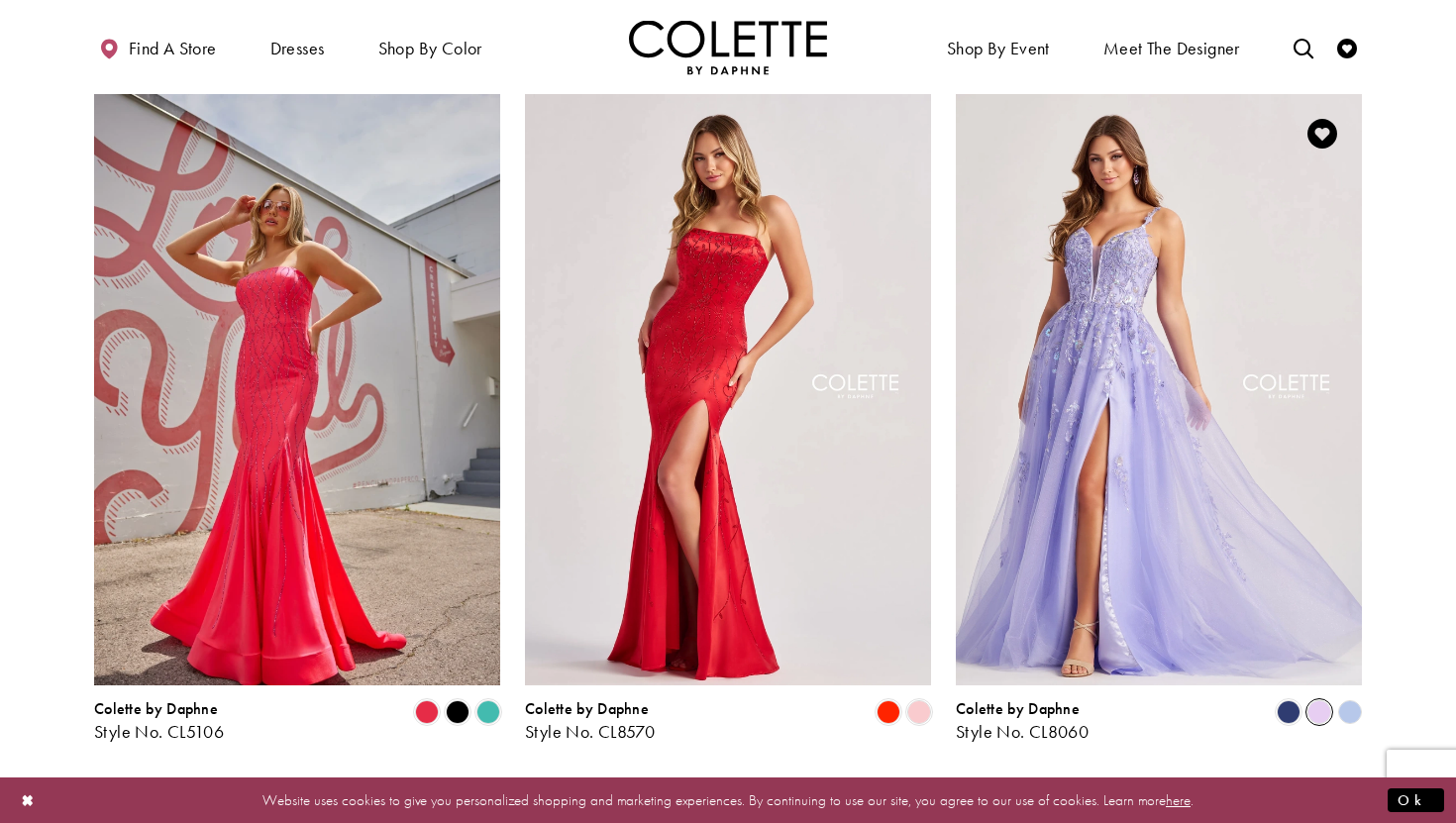 click 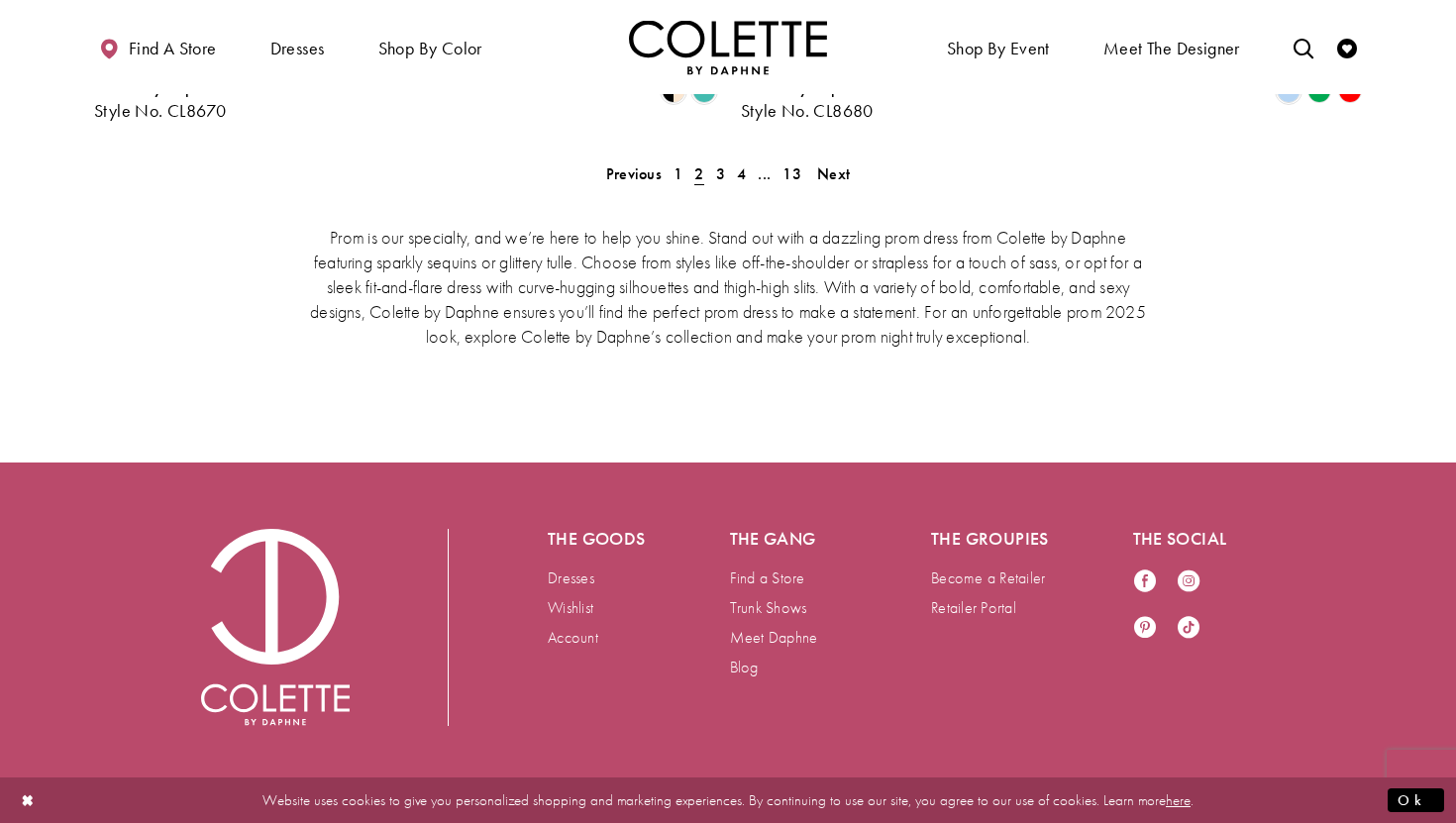 scroll, scrollTop: 4235, scrollLeft: 0, axis: vertical 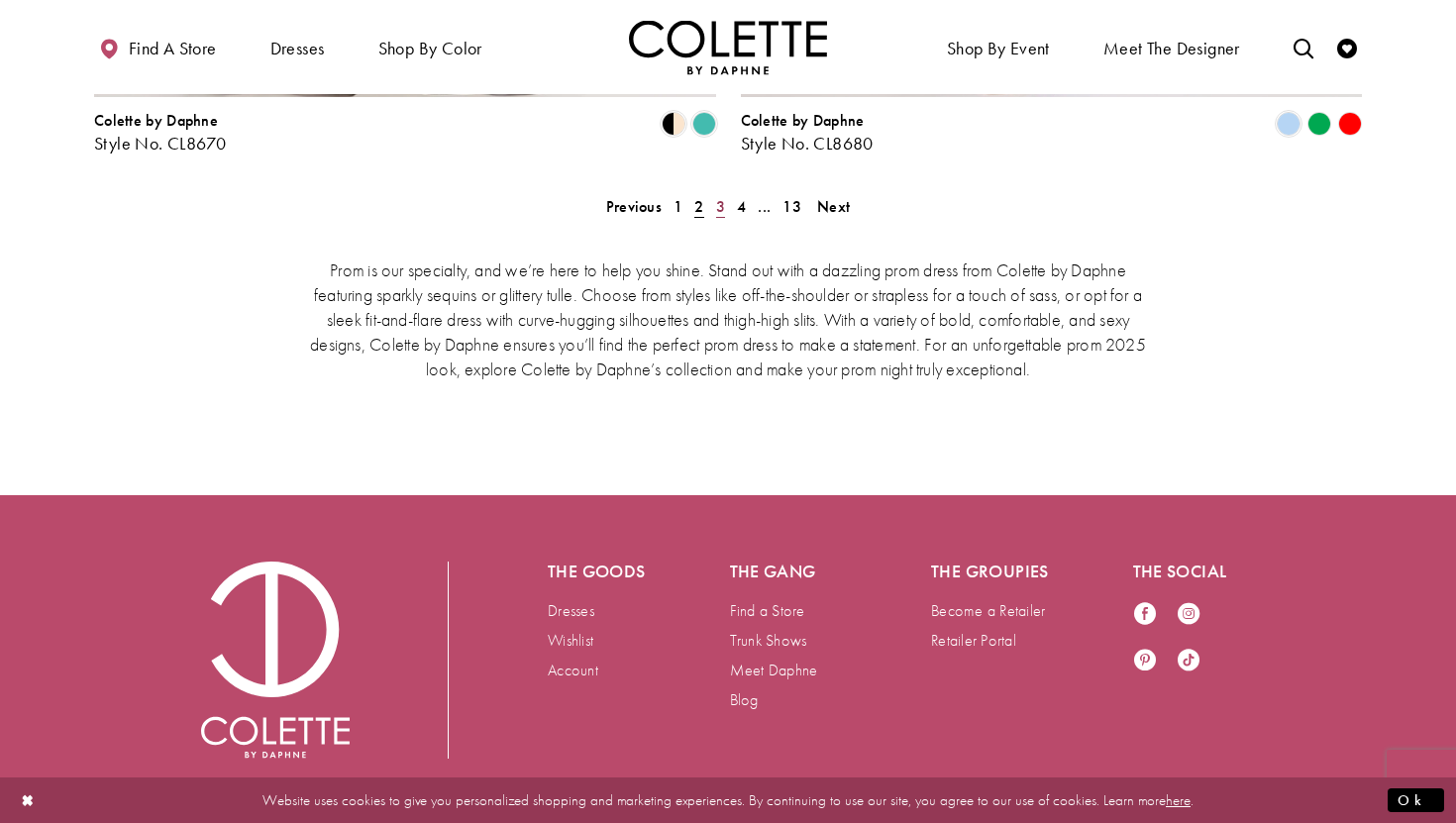 click on "3" at bounding box center (720, 206) 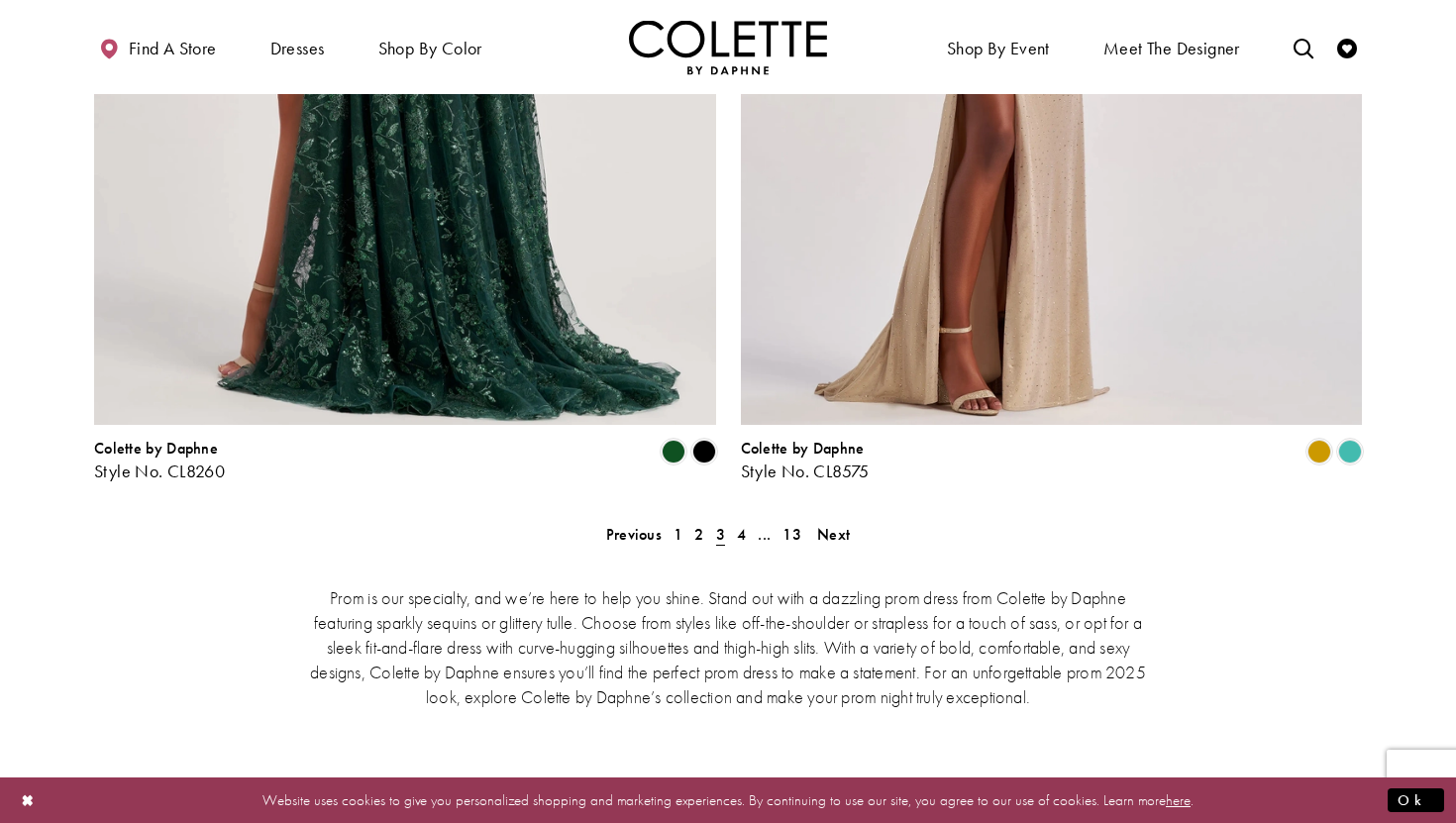scroll, scrollTop: 3943, scrollLeft: 0, axis: vertical 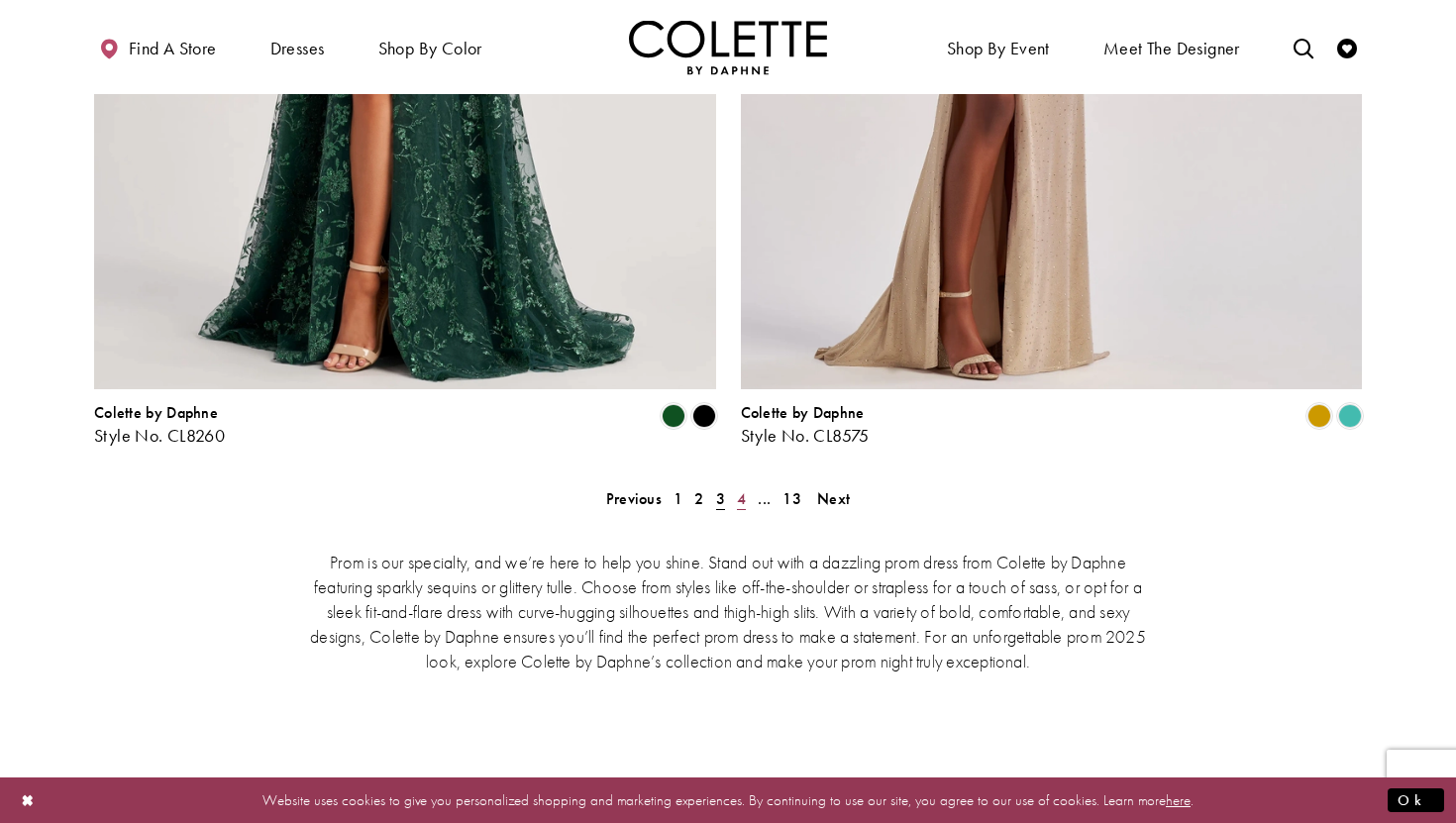 click on "4" at bounding box center (741, 498) 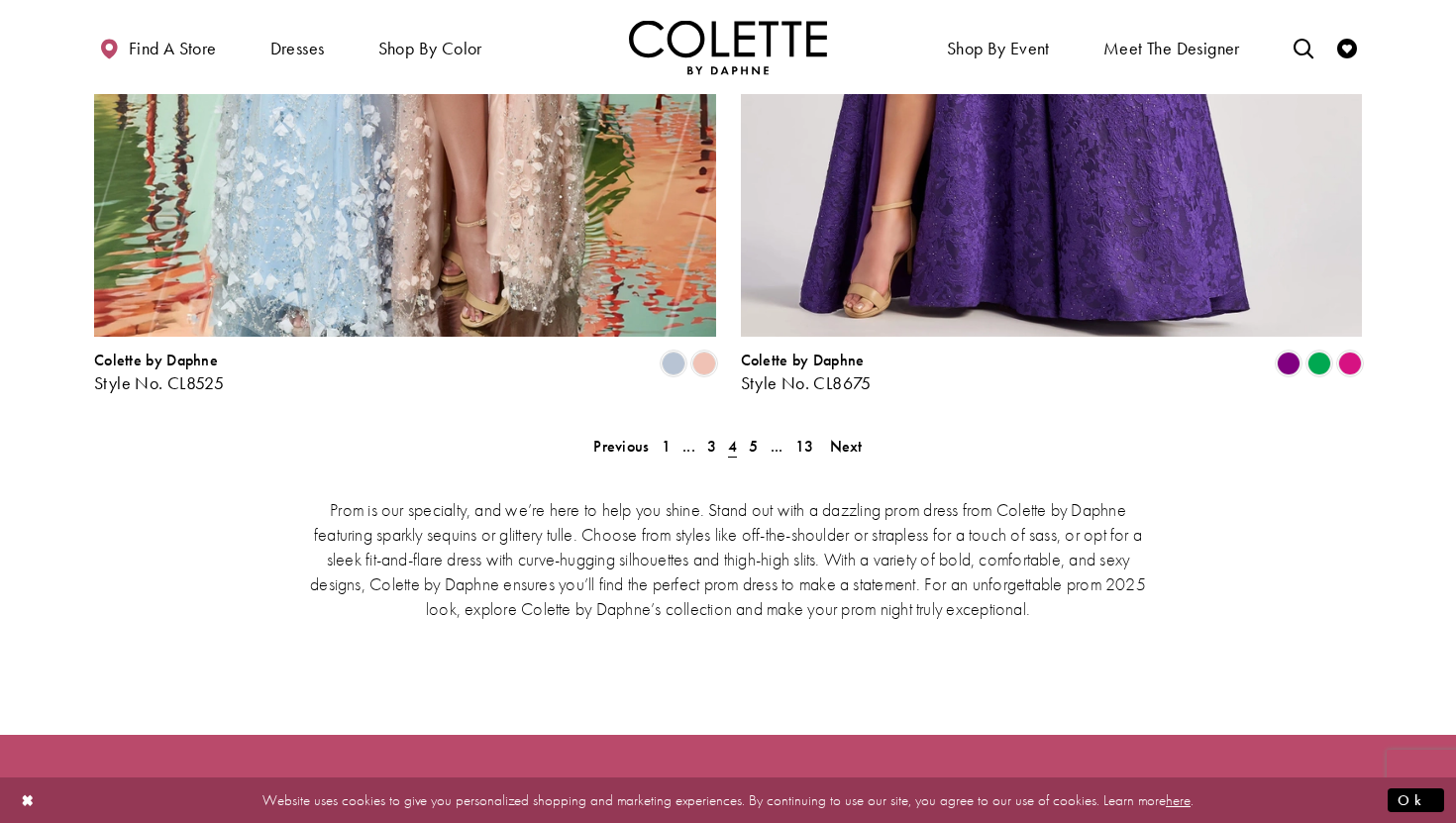 scroll, scrollTop: 3997, scrollLeft: 0, axis: vertical 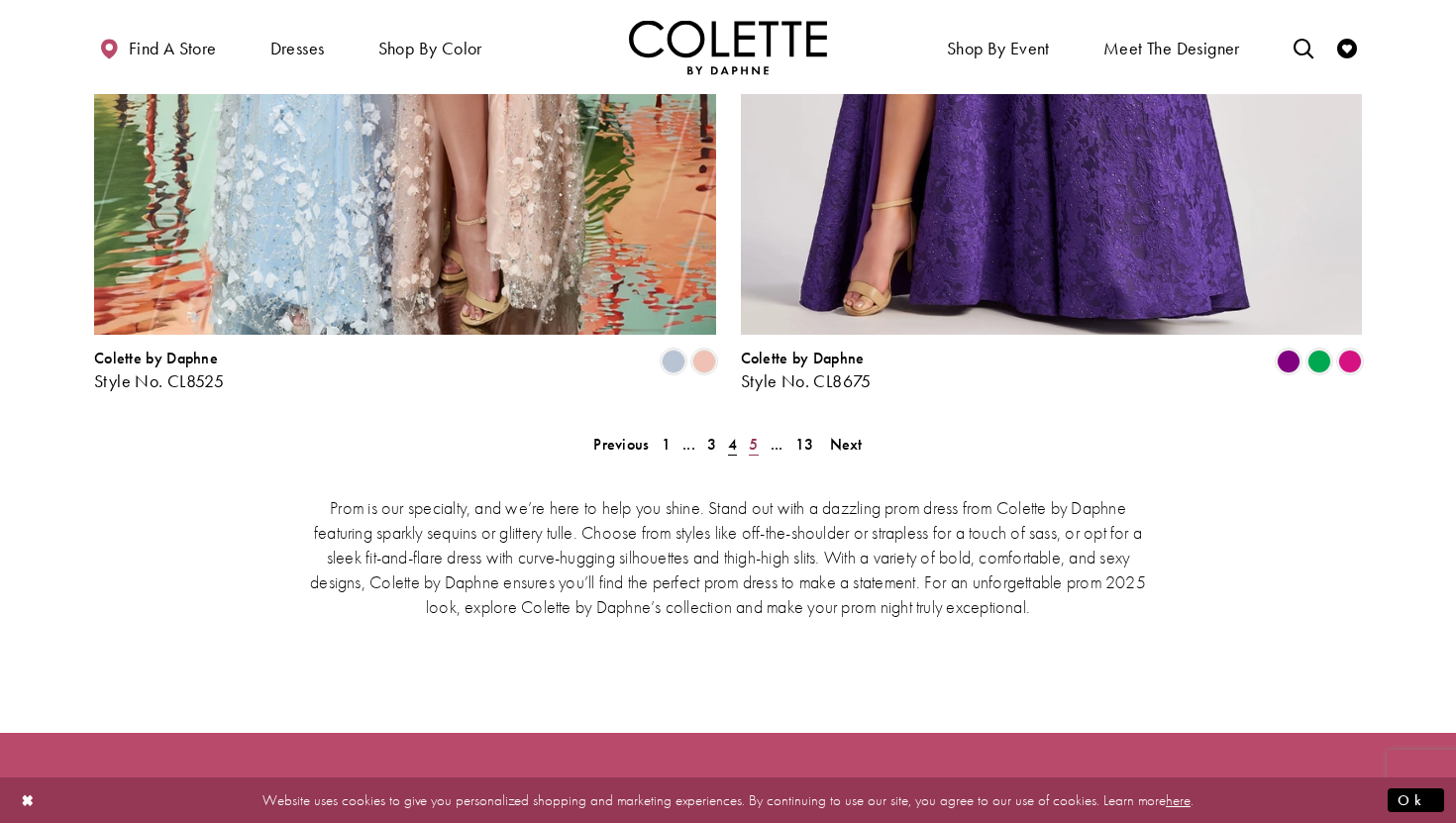 click on "5" at bounding box center (753, 444) 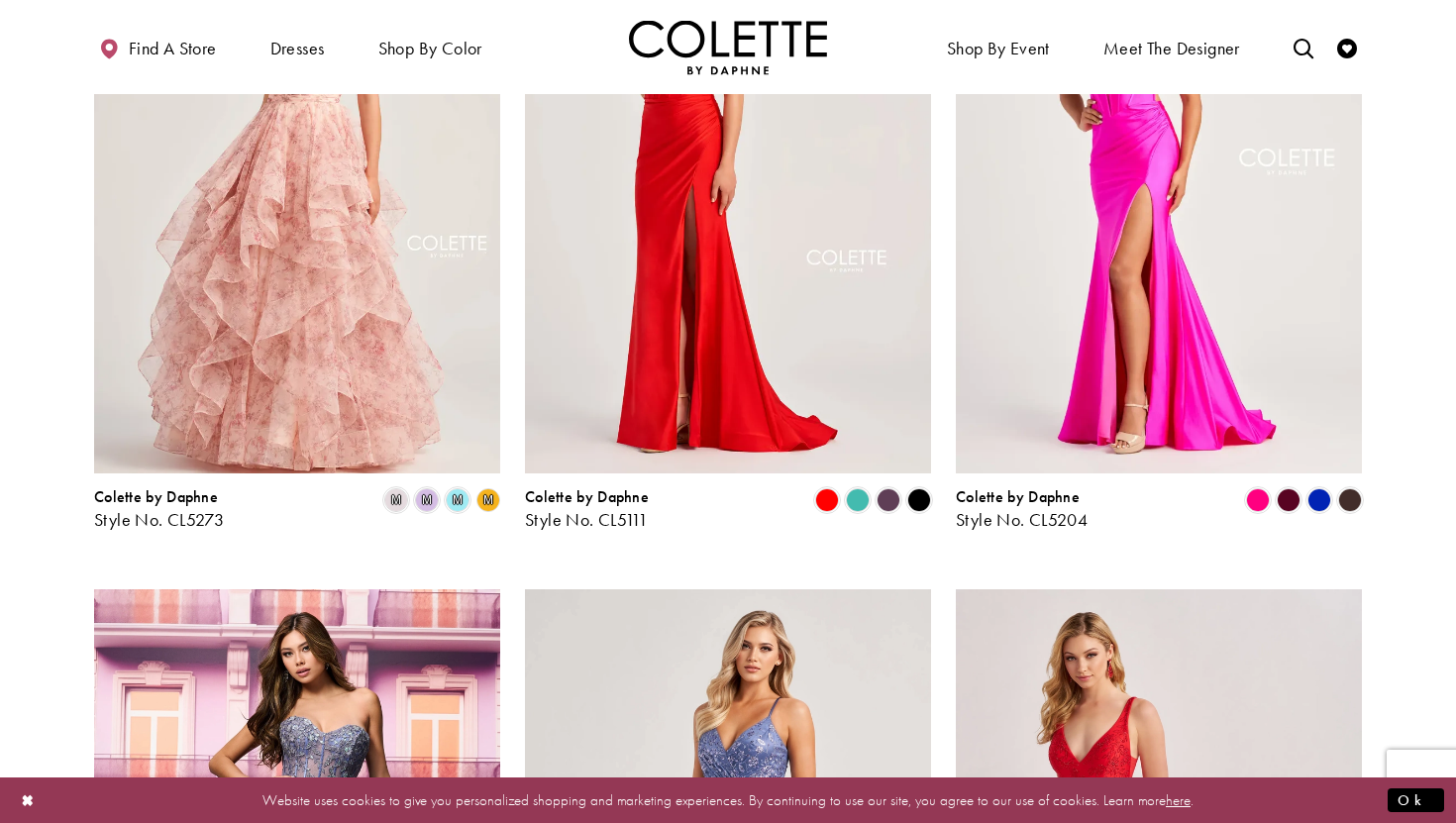 scroll, scrollTop: 1428, scrollLeft: 0, axis: vertical 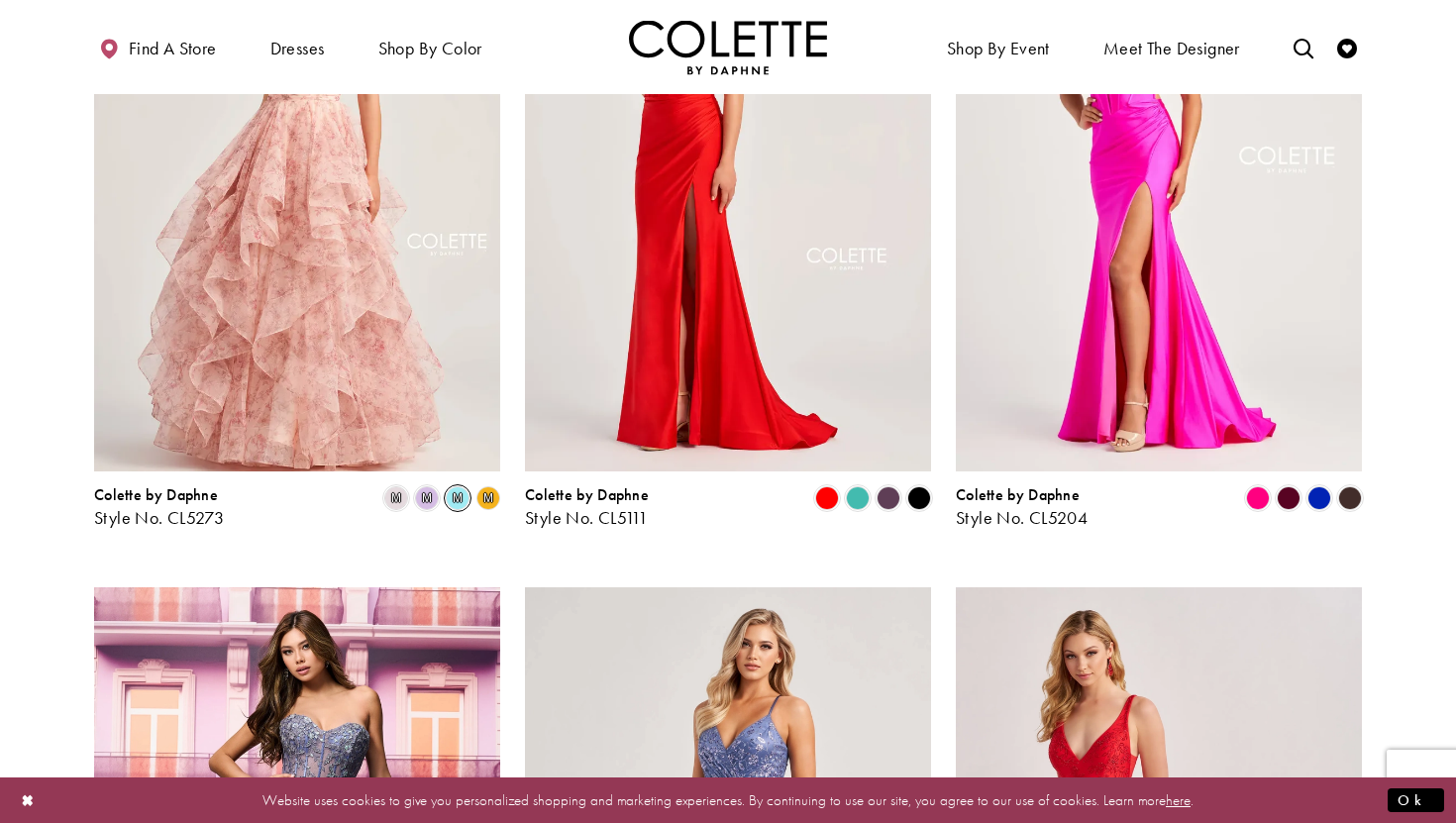 click on "m" at bounding box center [458, 498] 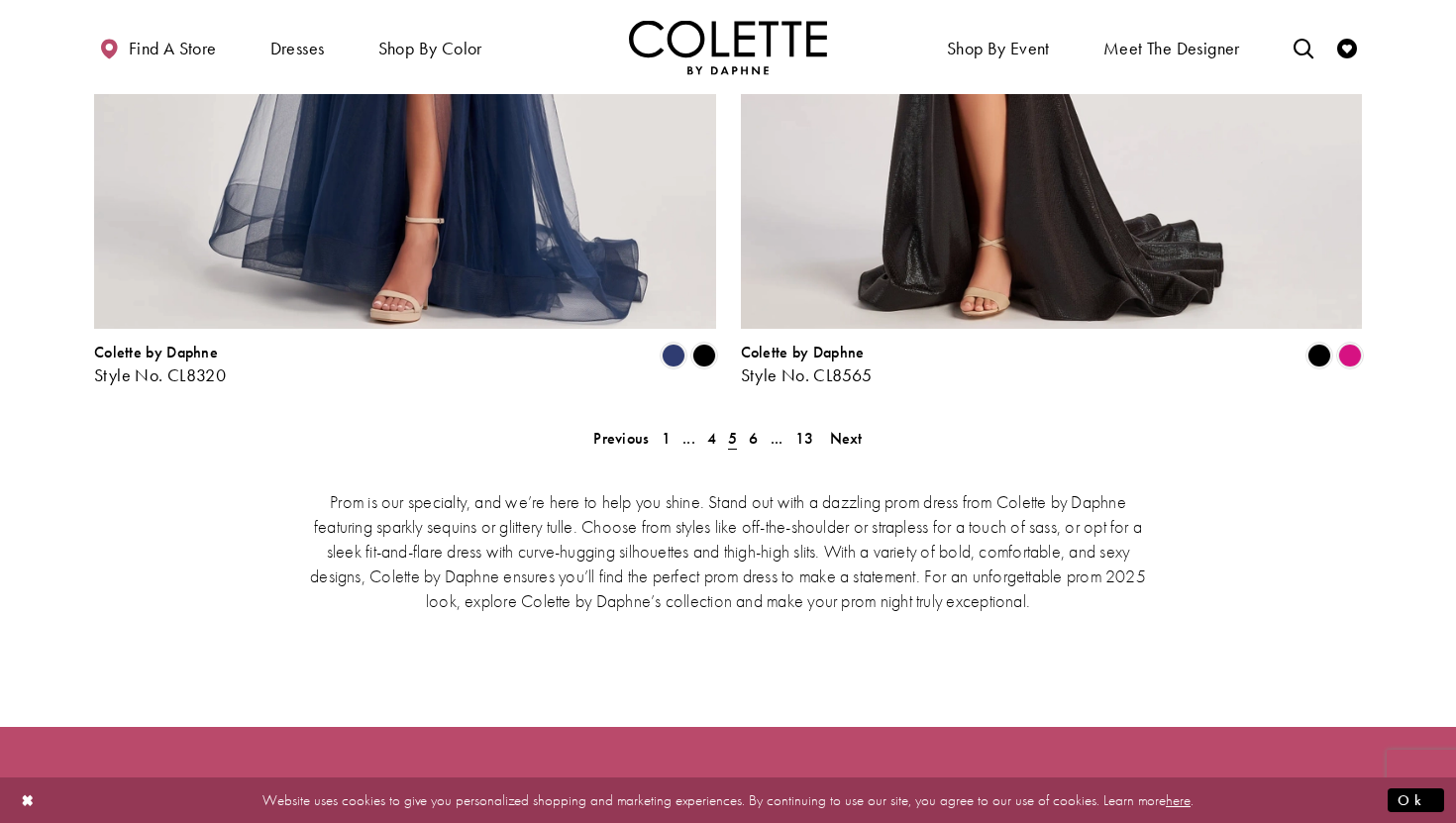 scroll, scrollTop: 4004, scrollLeft: 0, axis: vertical 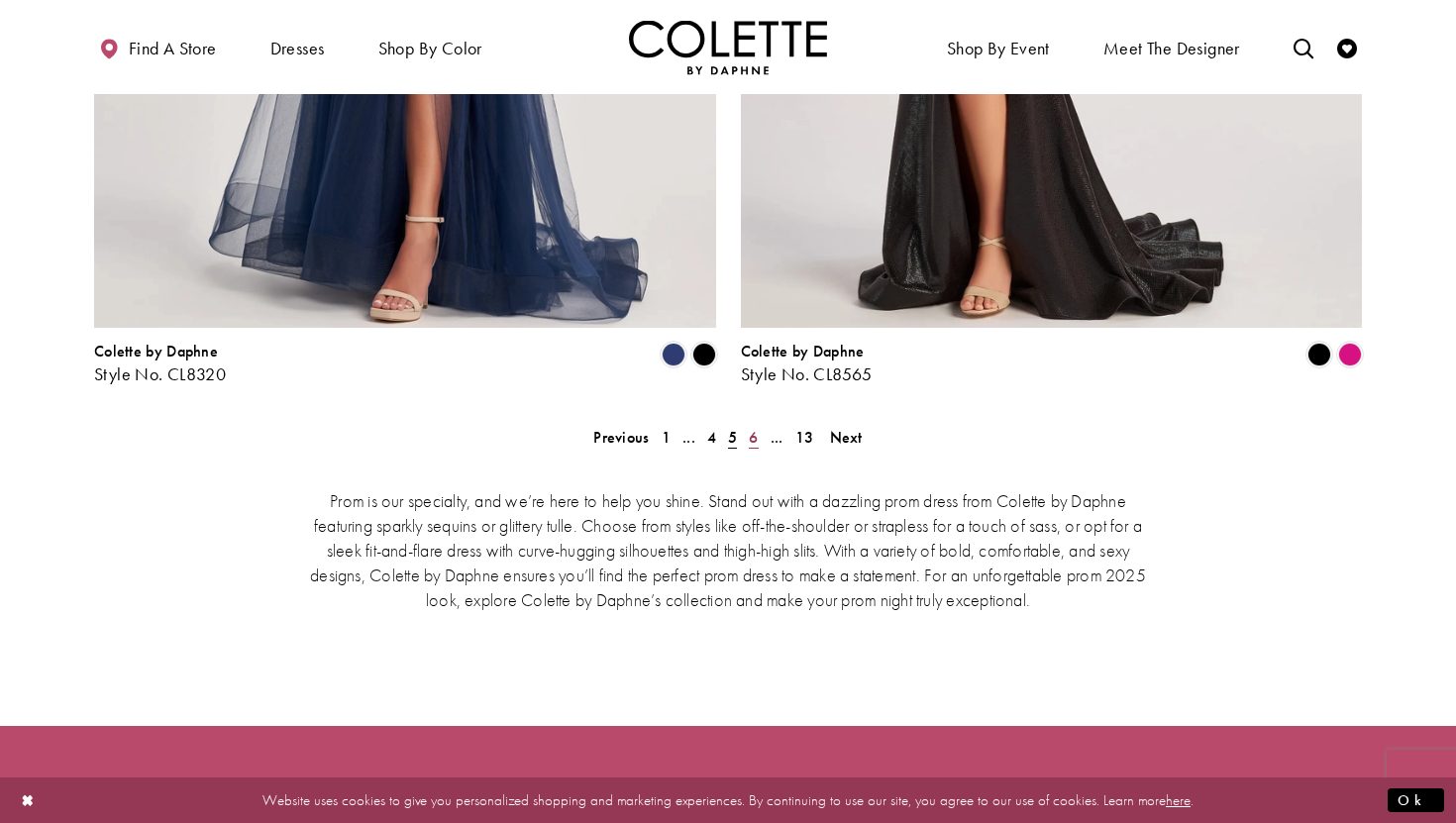 click on "6" at bounding box center (753, 437) 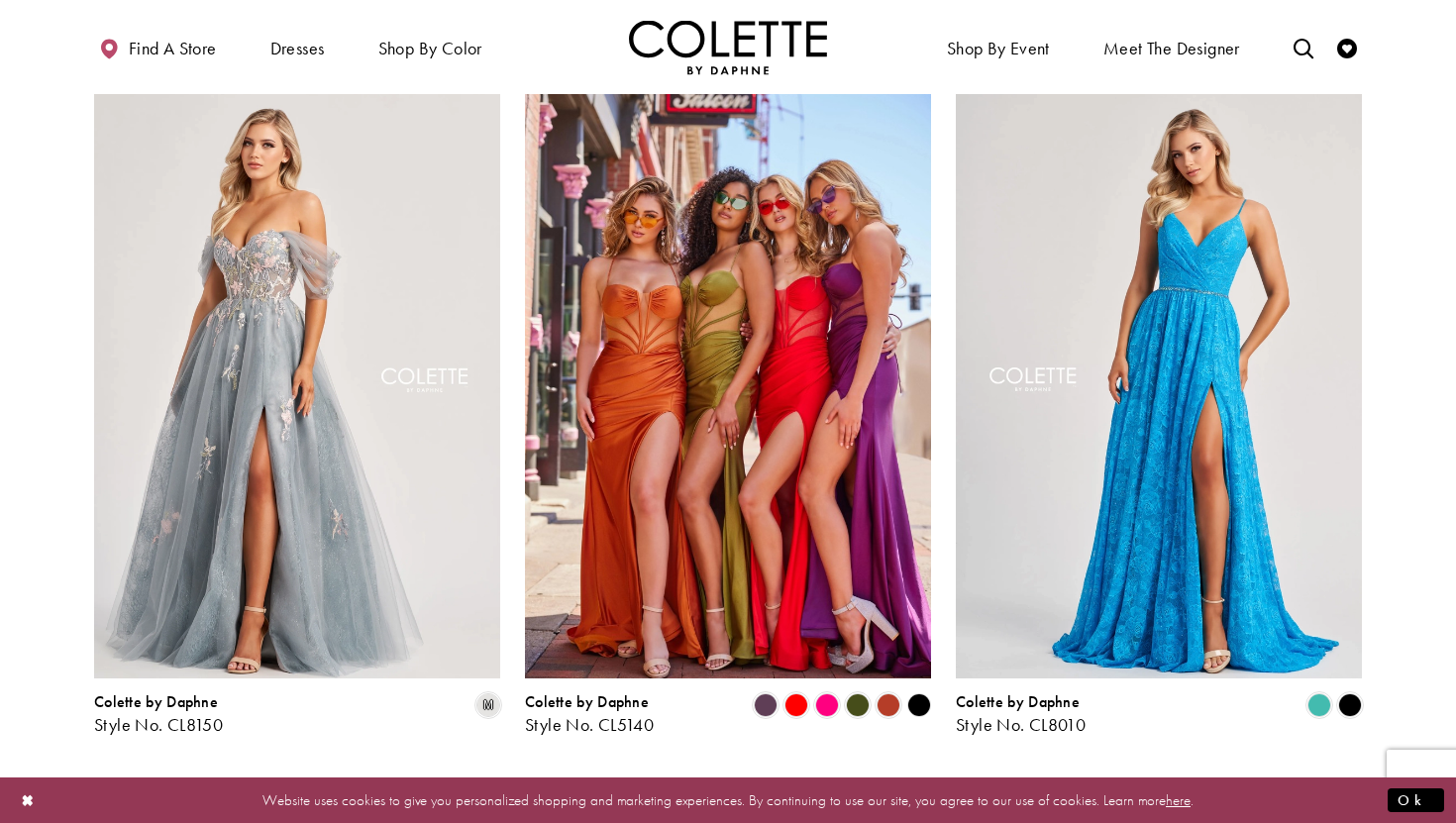 scroll, scrollTop: 1278, scrollLeft: 0, axis: vertical 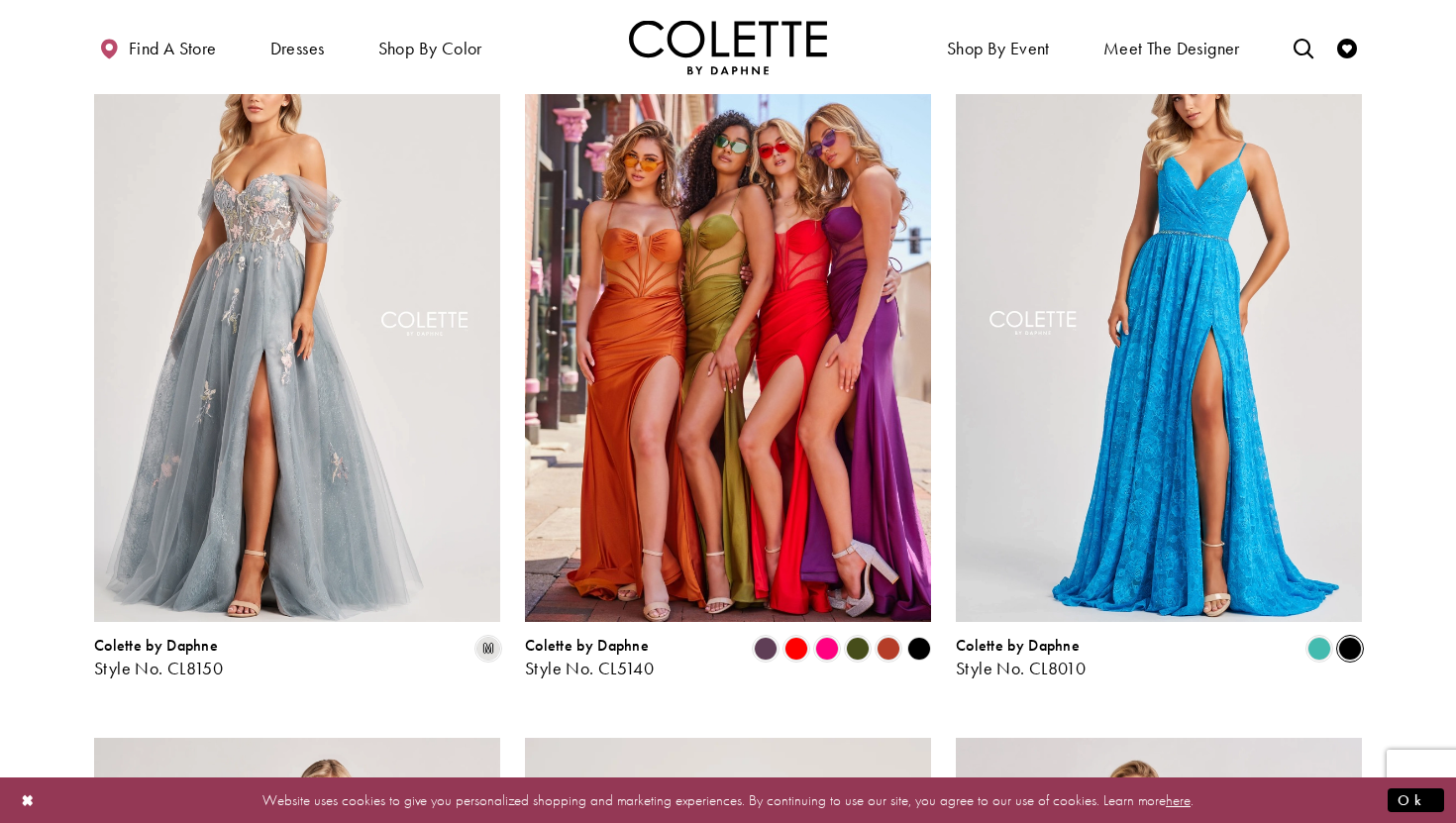 click at bounding box center [1350, 649] 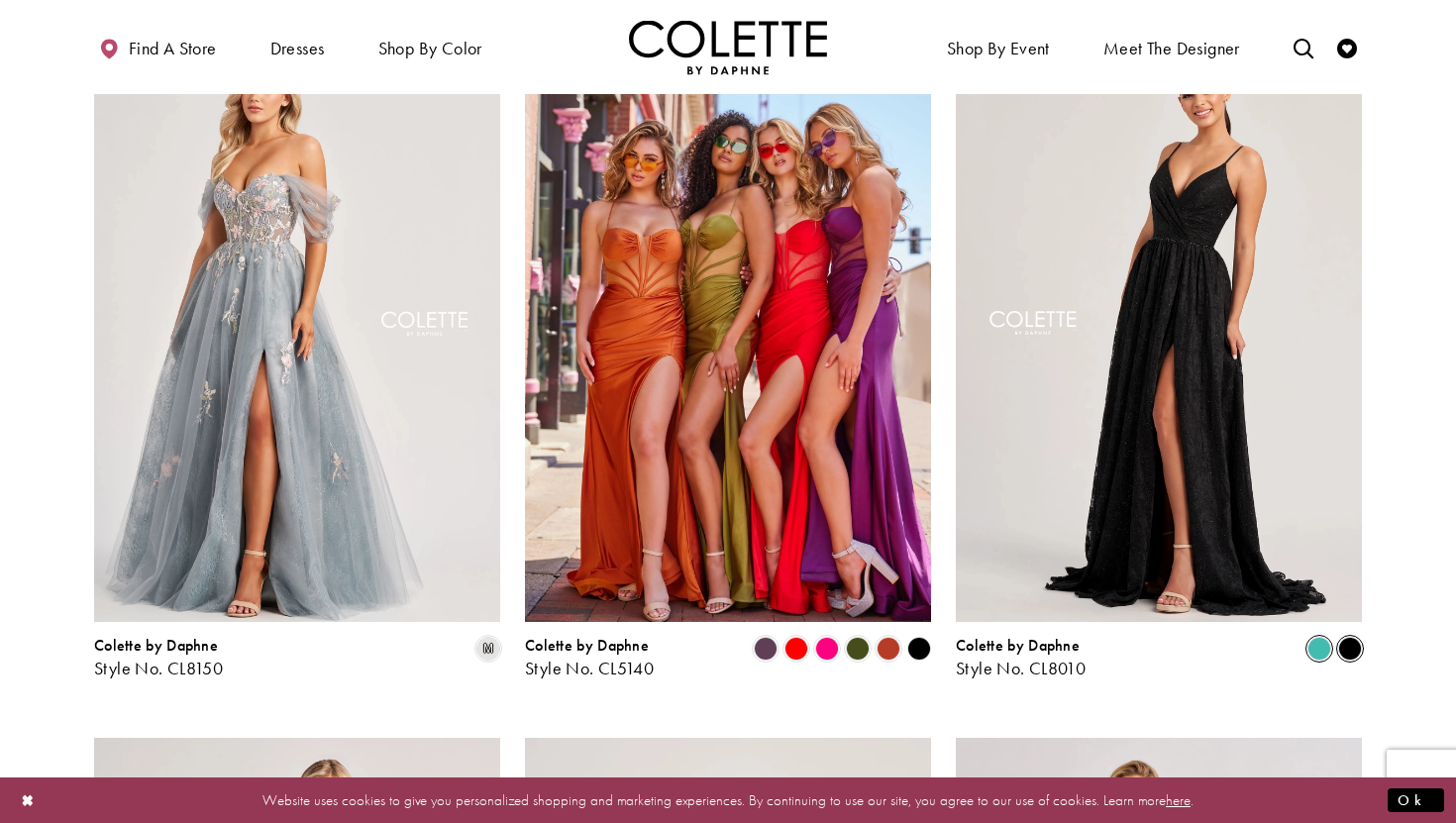 click at bounding box center (1319, 649) 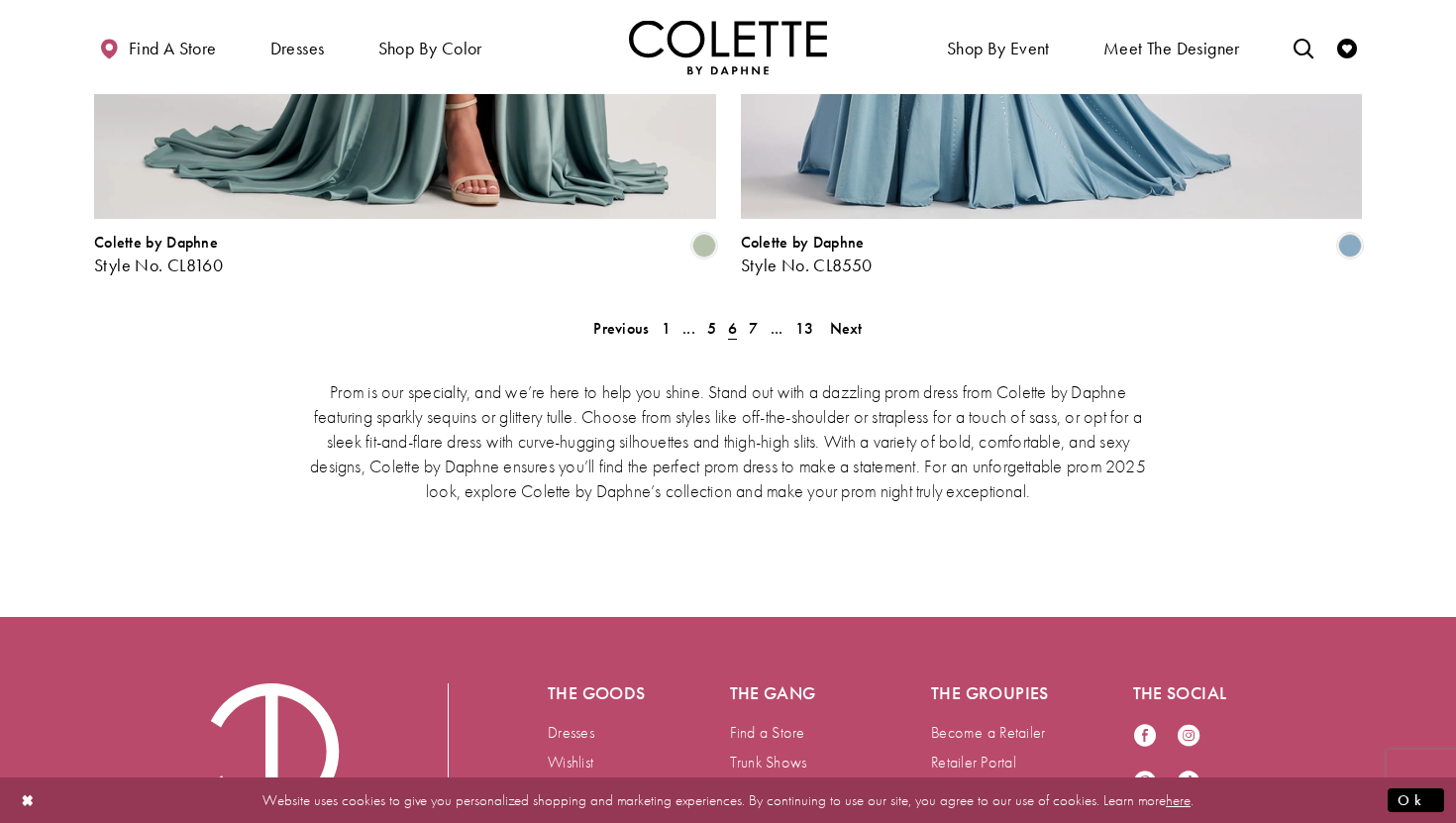 scroll, scrollTop: 4122, scrollLeft: 0, axis: vertical 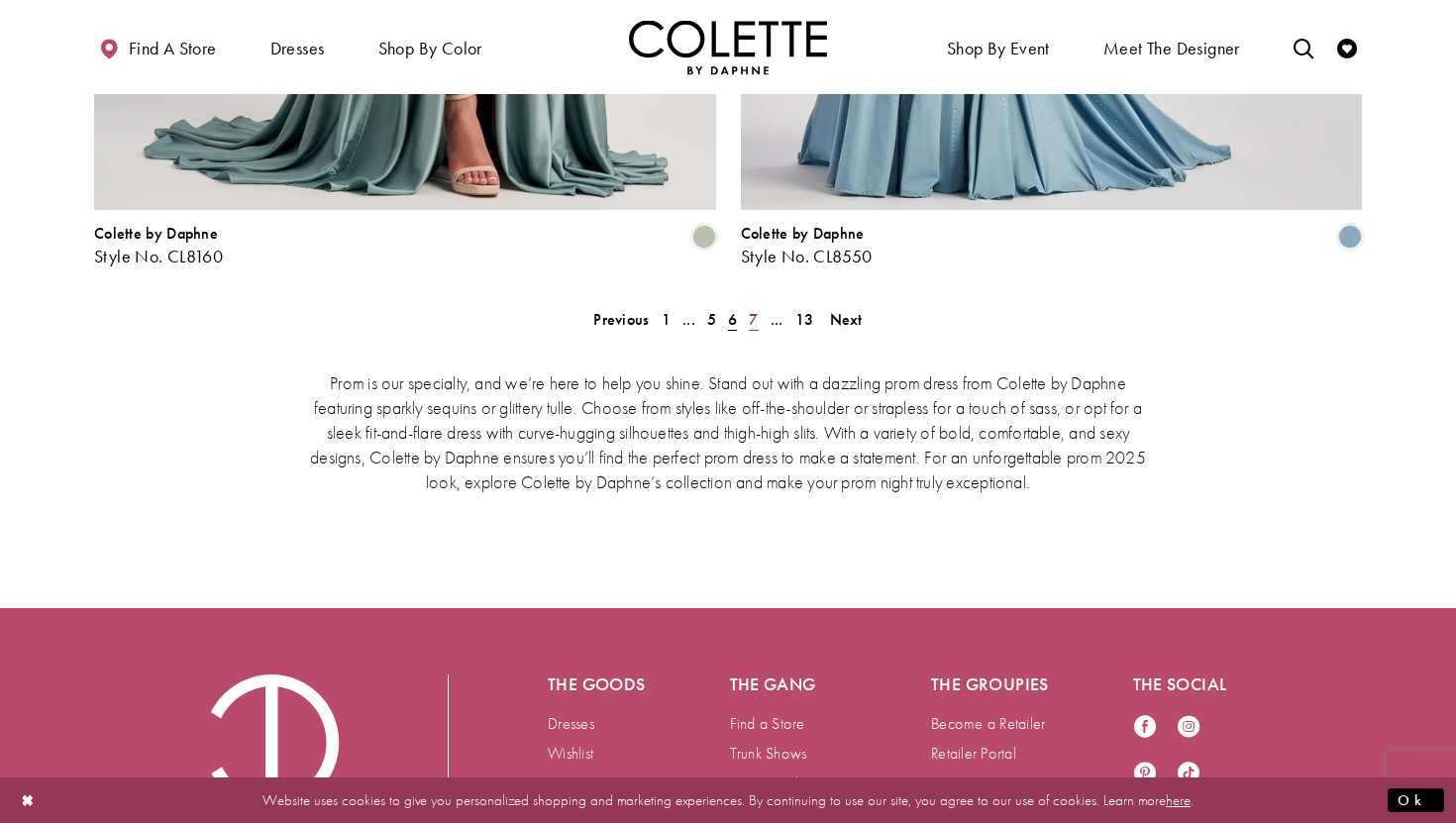click on "7" at bounding box center (753, 319) 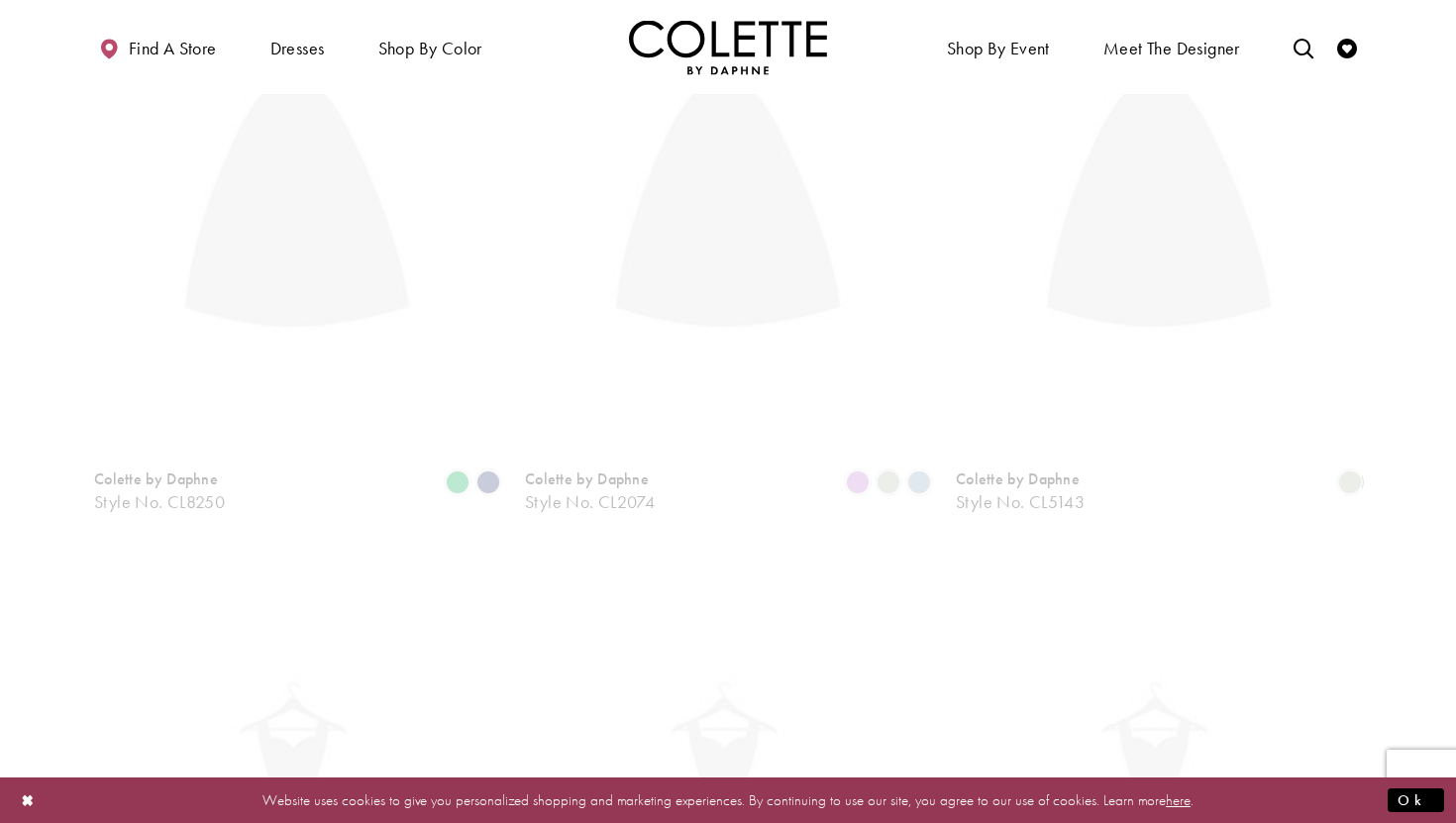 scroll, scrollTop: 508, scrollLeft: 0, axis: vertical 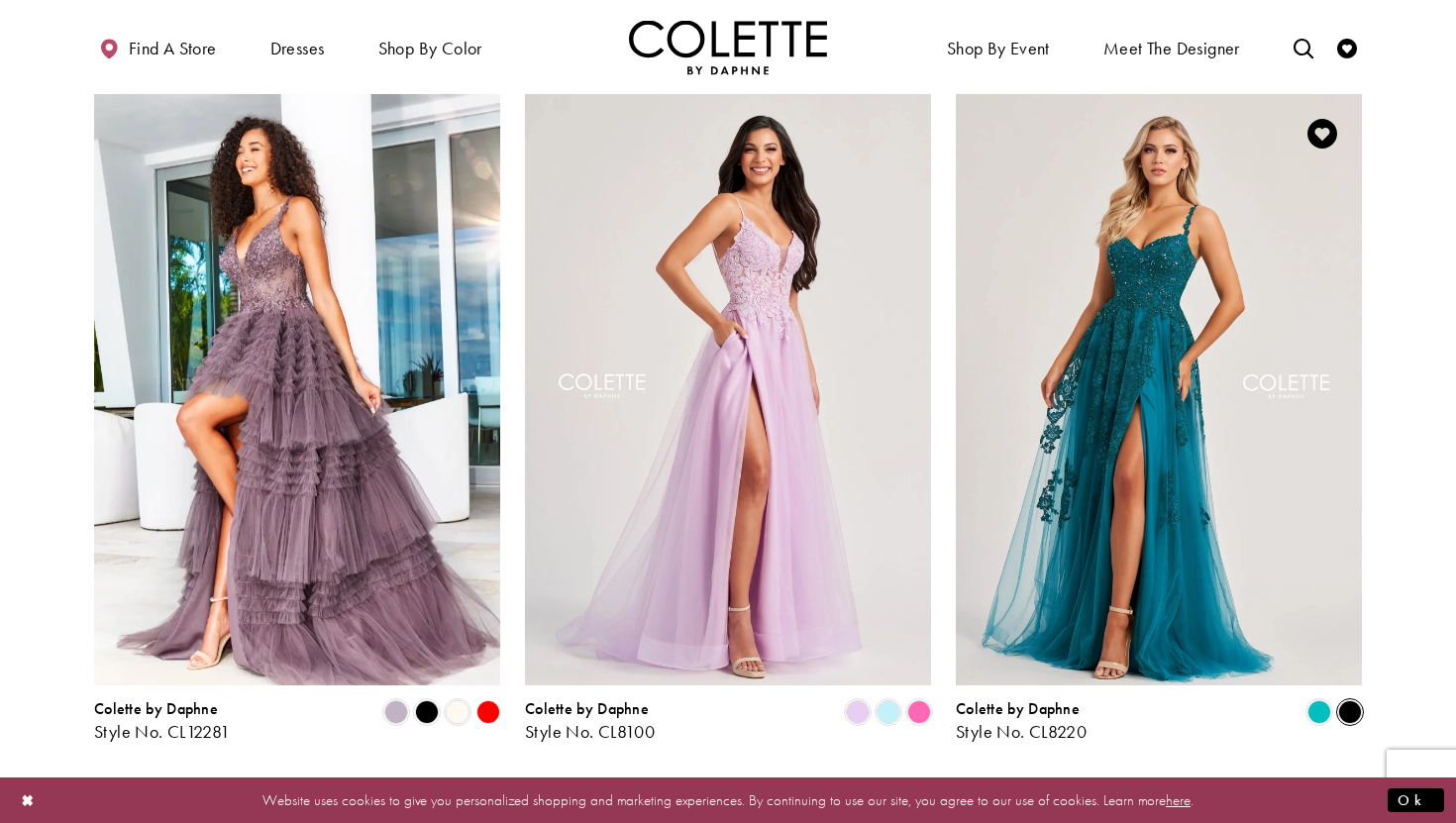 click at bounding box center (1350, 712) 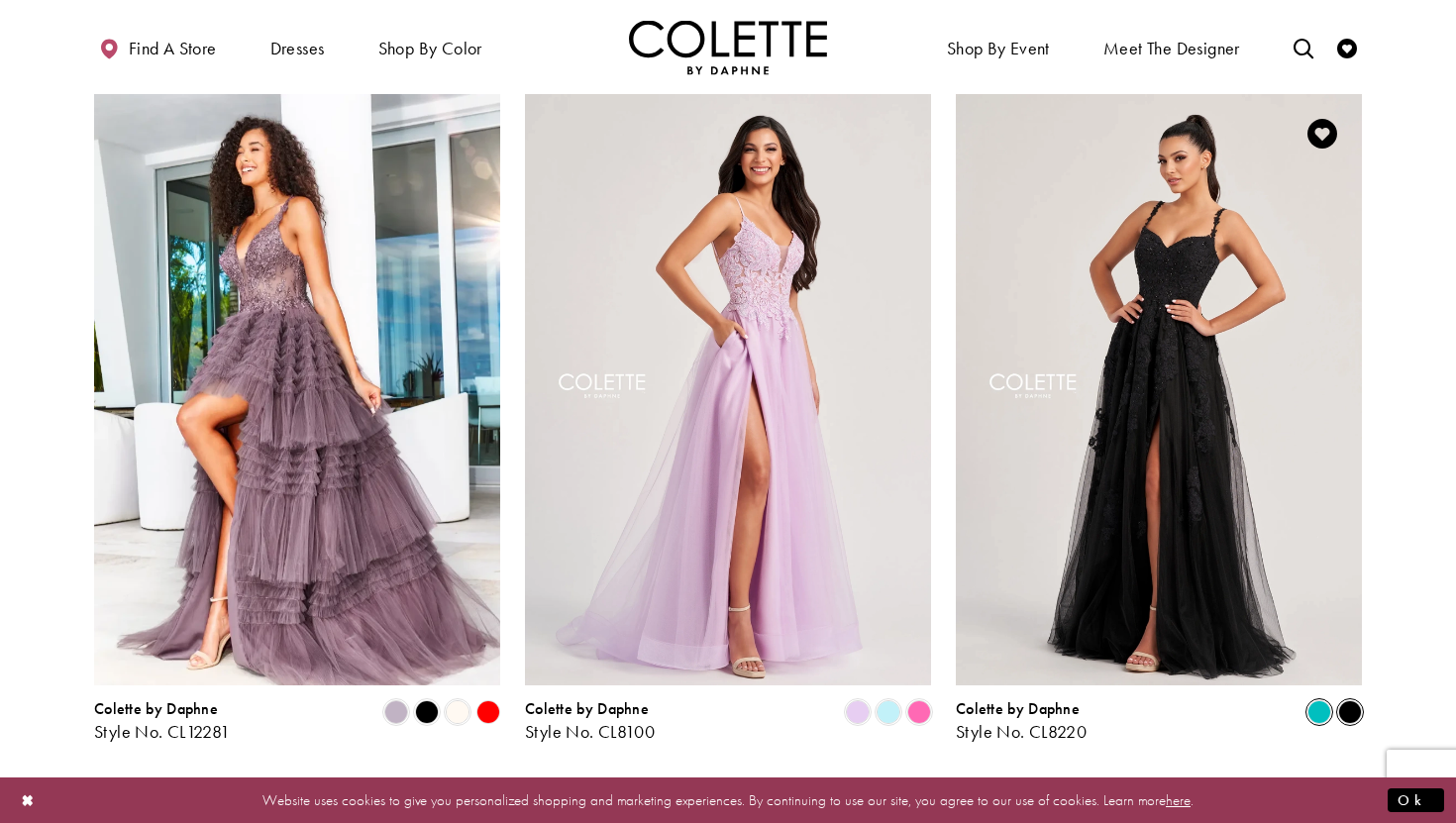 click at bounding box center [1319, 712] 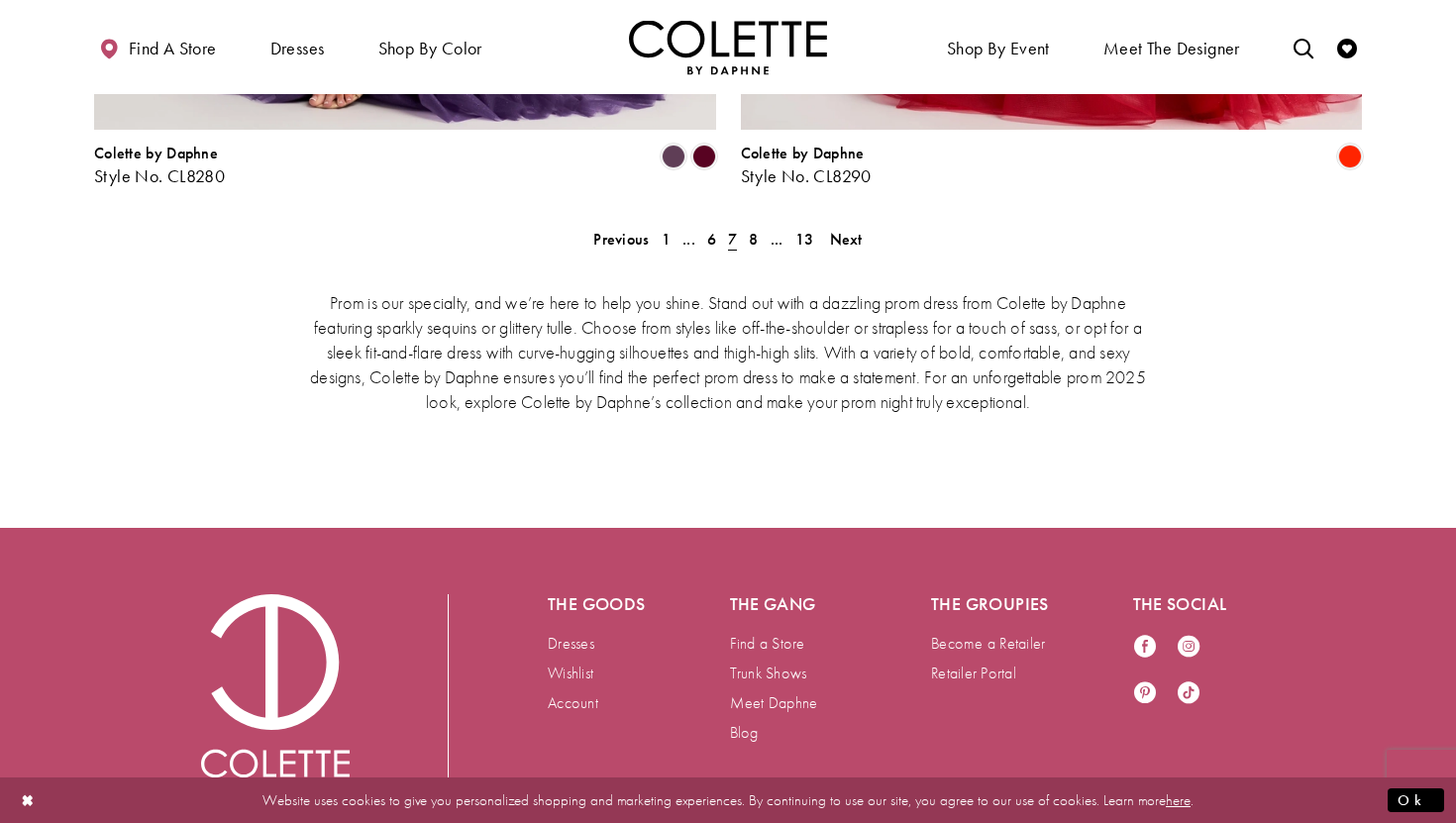 scroll, scrollTop: 4207, scrollLeft: 0, axis: vertical 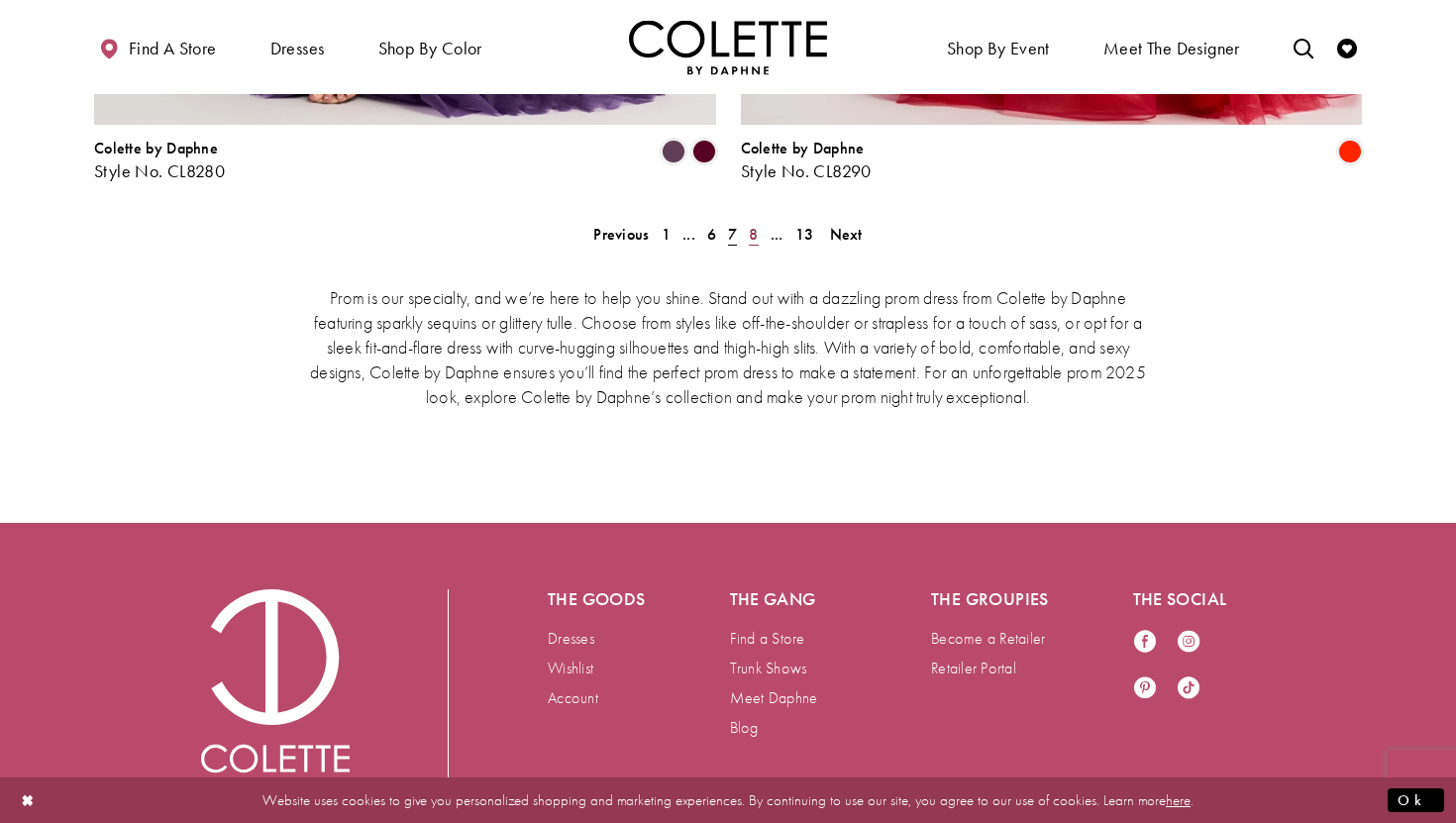 click on "8" at bounding box center (753, 234) 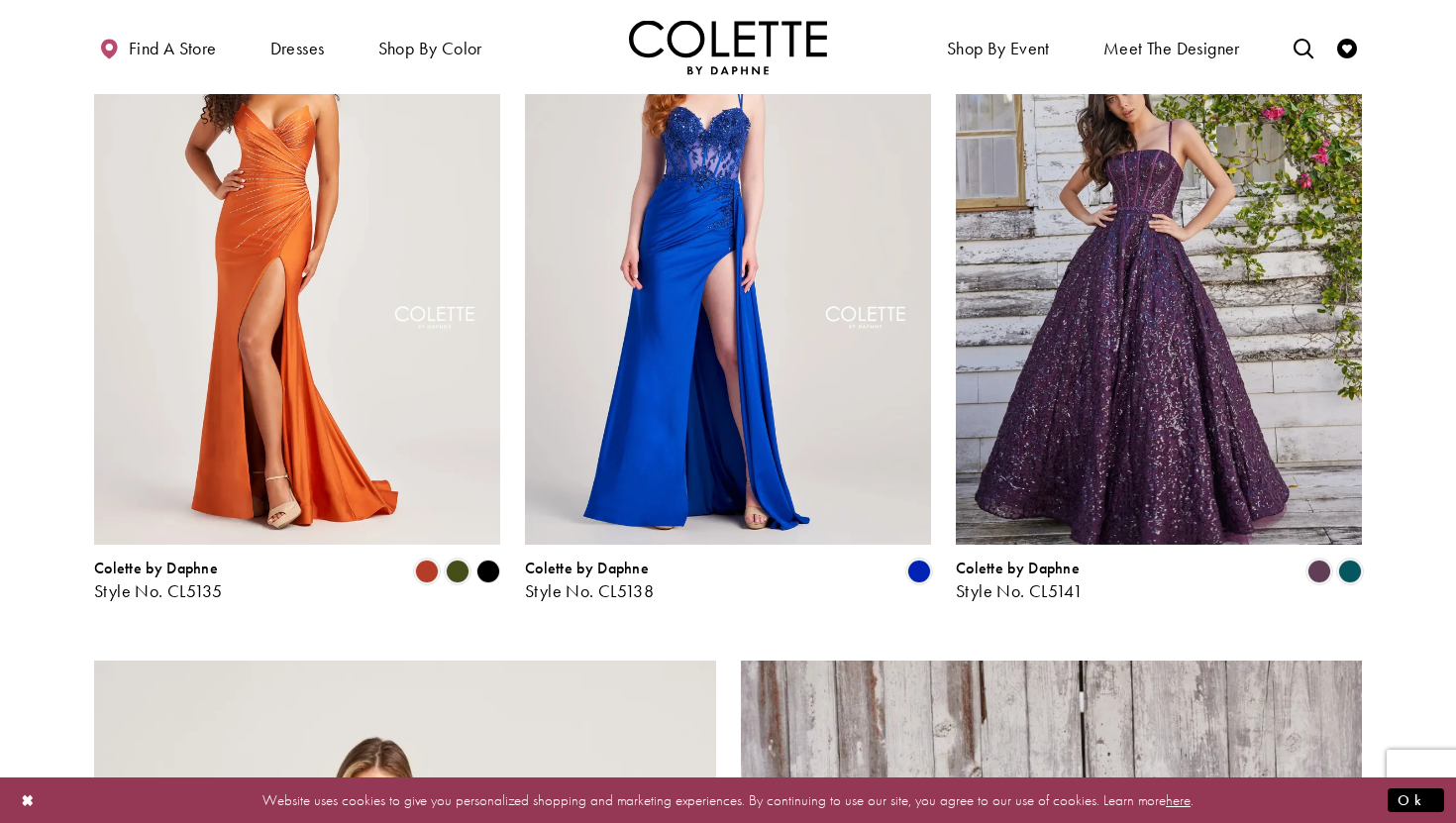 scroll, scrollTop: 2729, scrollLeft: 0, axis: vertical 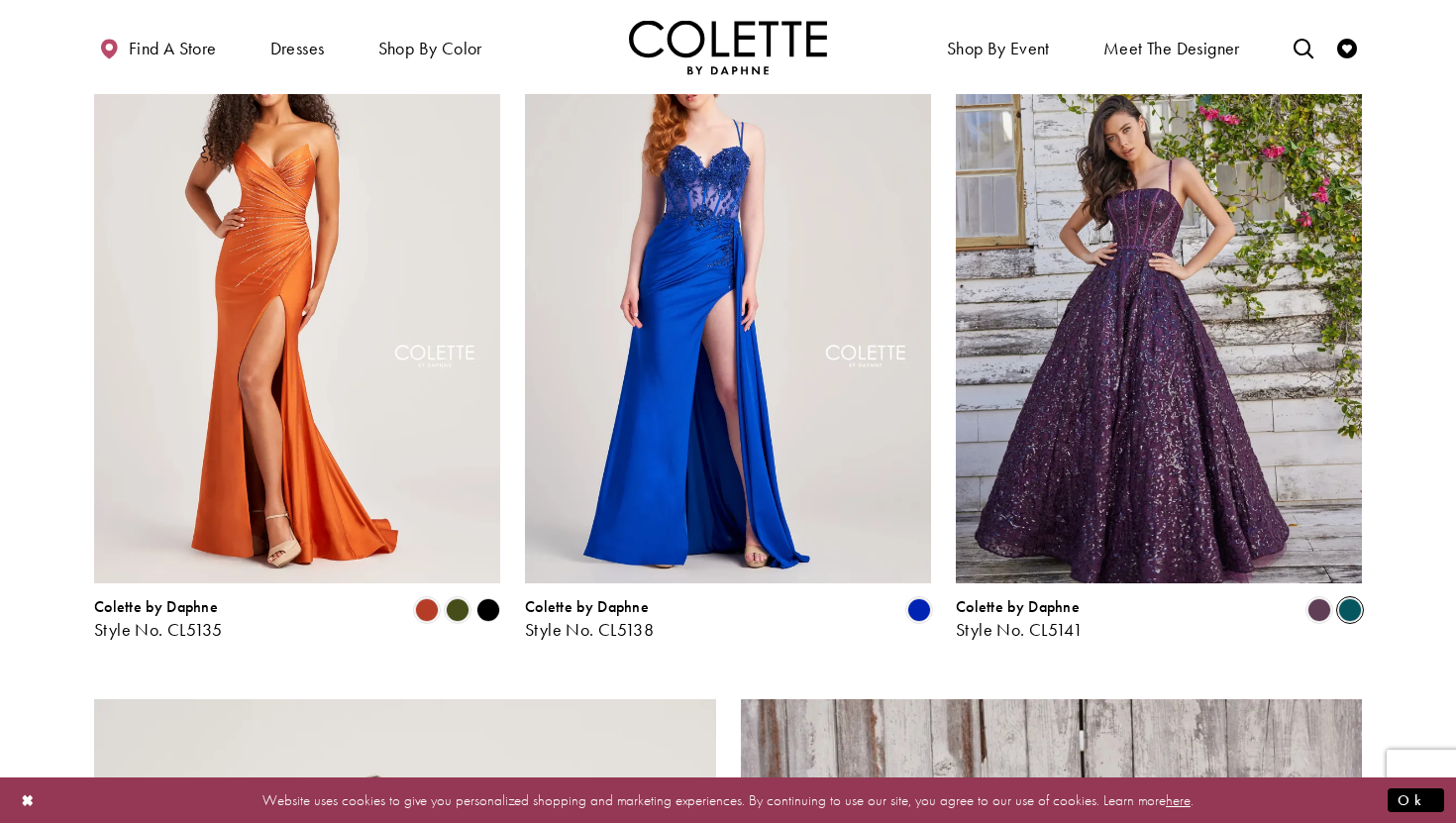 click at bounding box center (1350, 610) 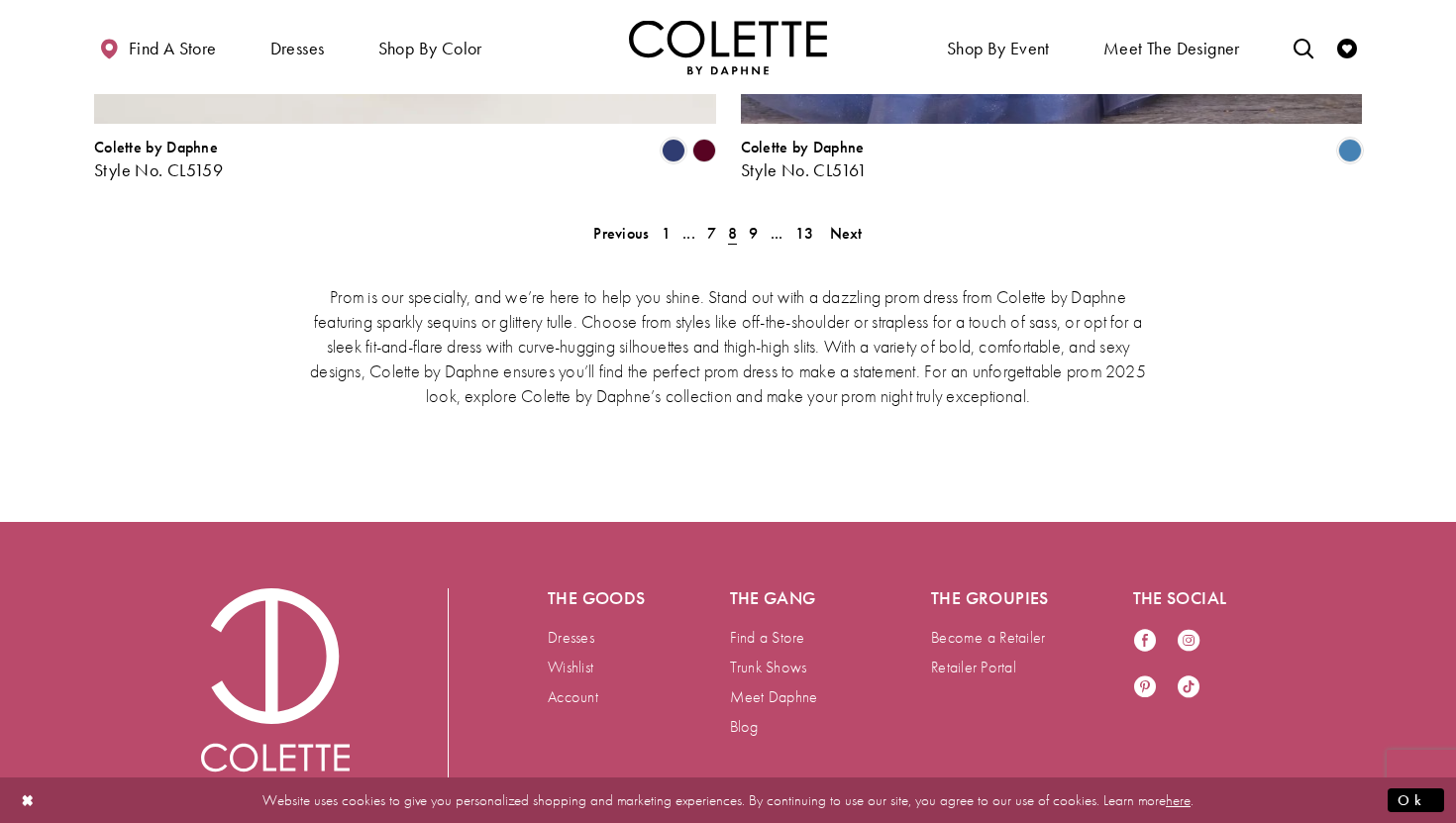 scroll, scrollTop: 4273, scrollLeft: 0, axis: vertical 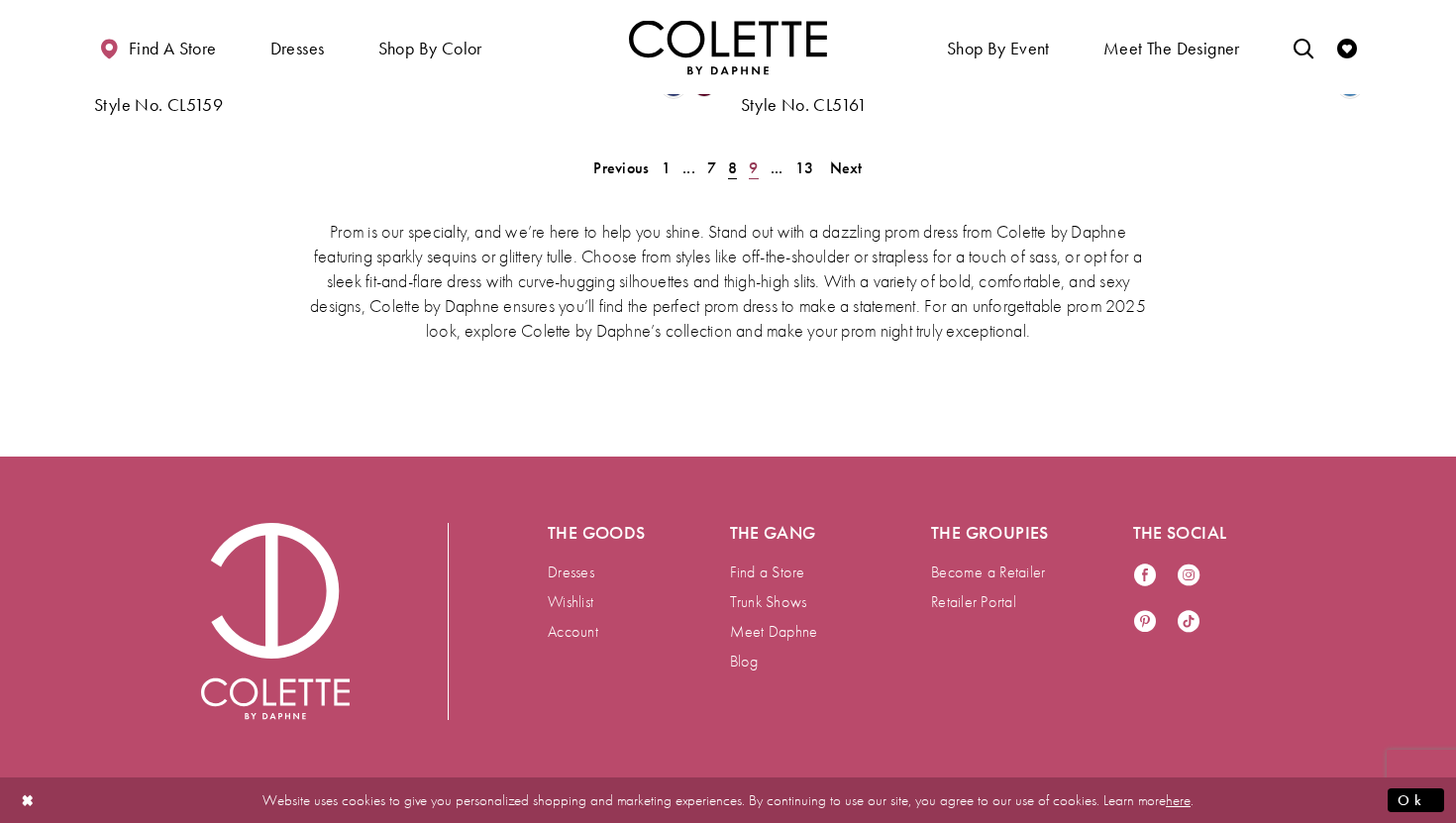 click on "9" at bounding box center (753, 167) 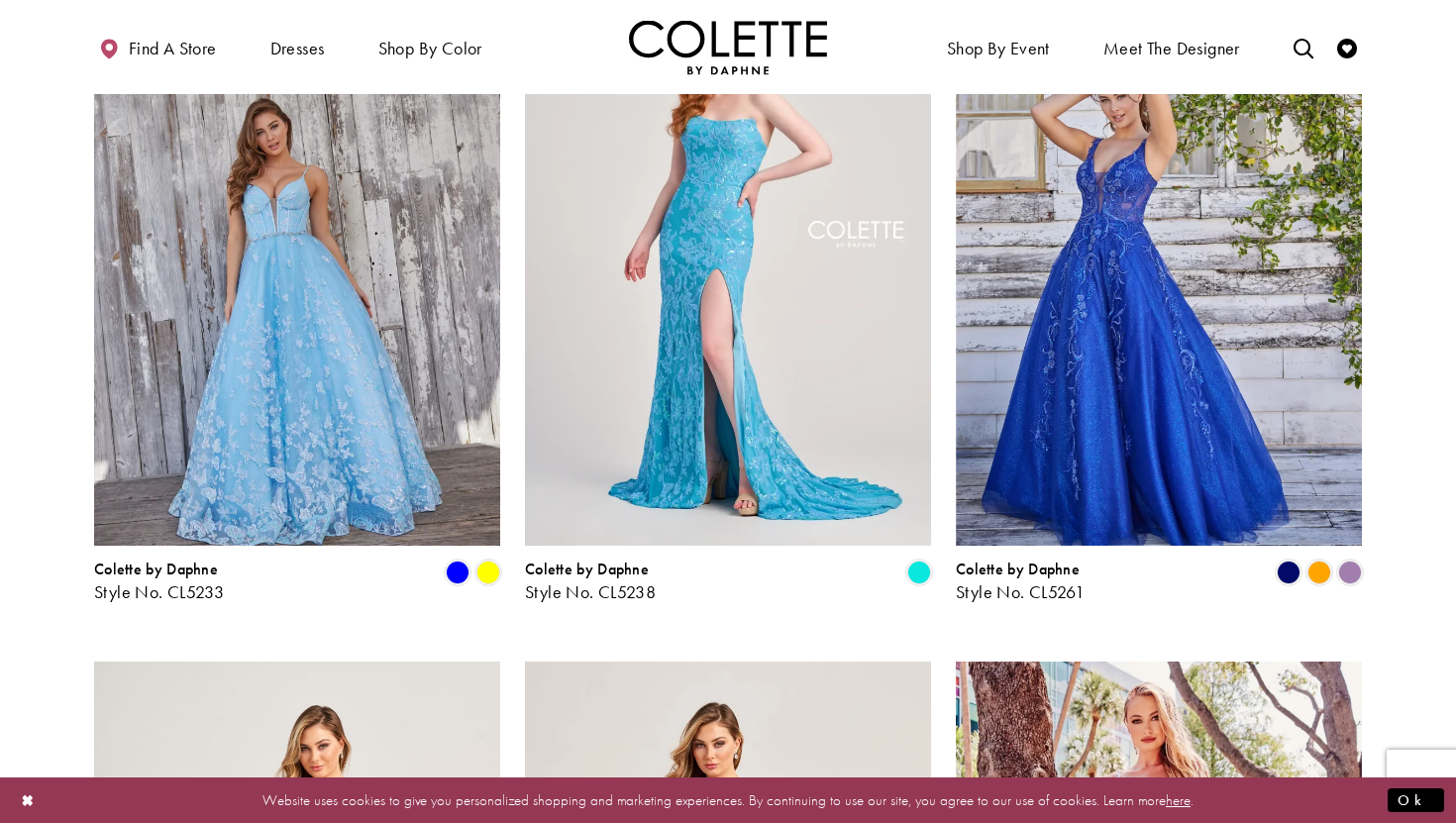 scroll, scrollTop: 1359, scrollLeft: 0, axis: vertical 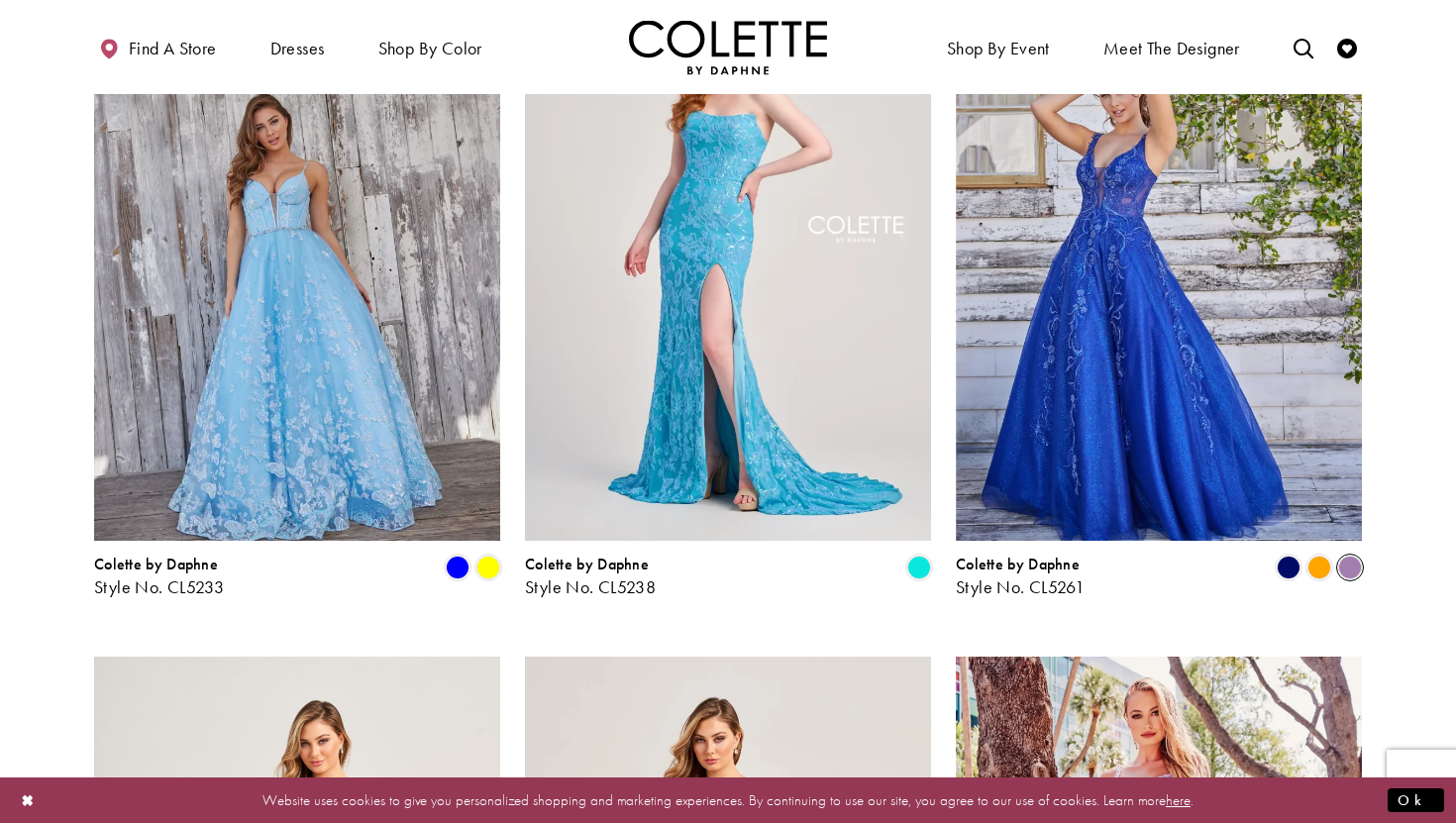 click at bounding box center (1350, 567) 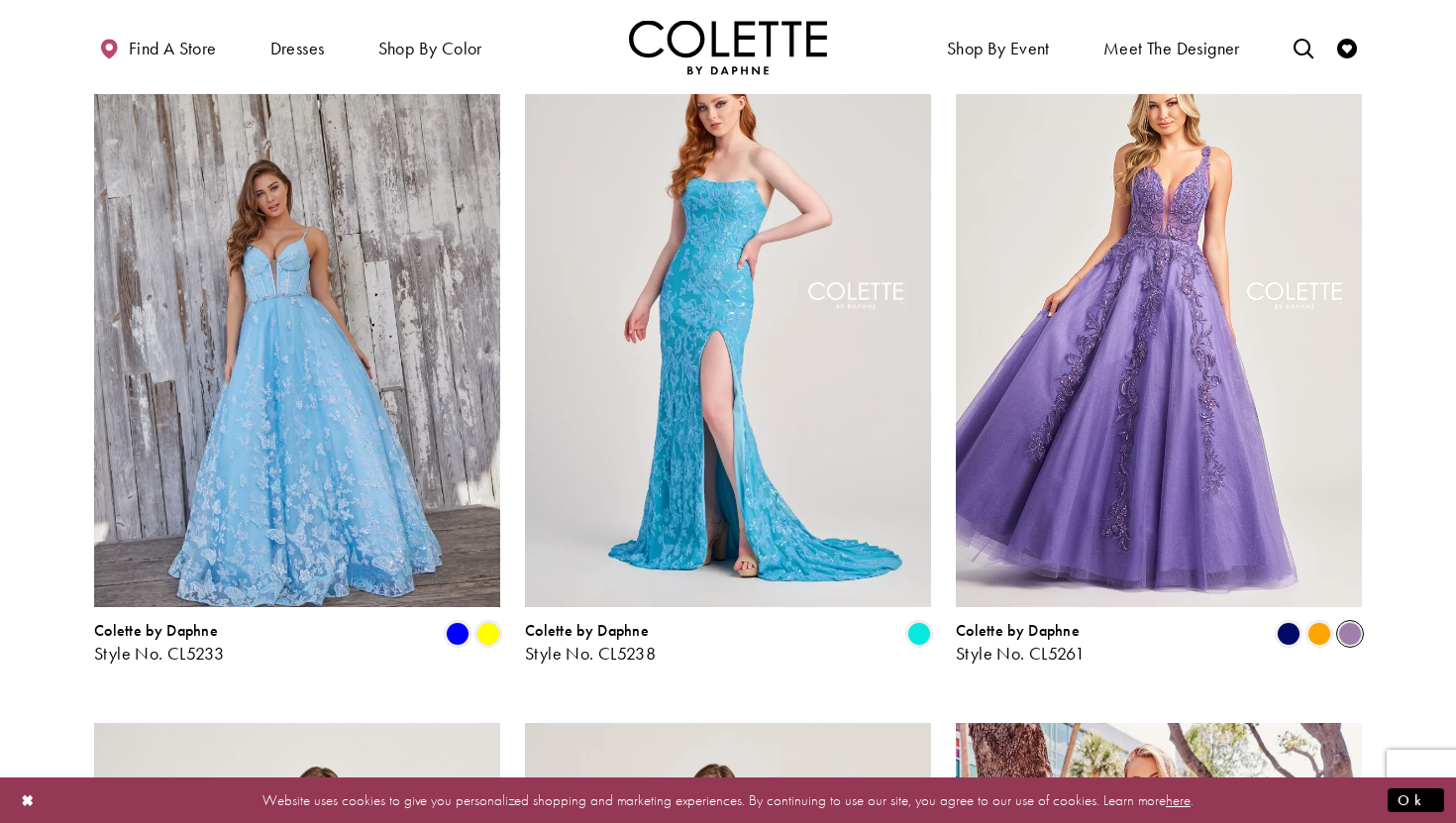 scroll, scrollTop: 1290, scrollLeft: 0, axis: vertical 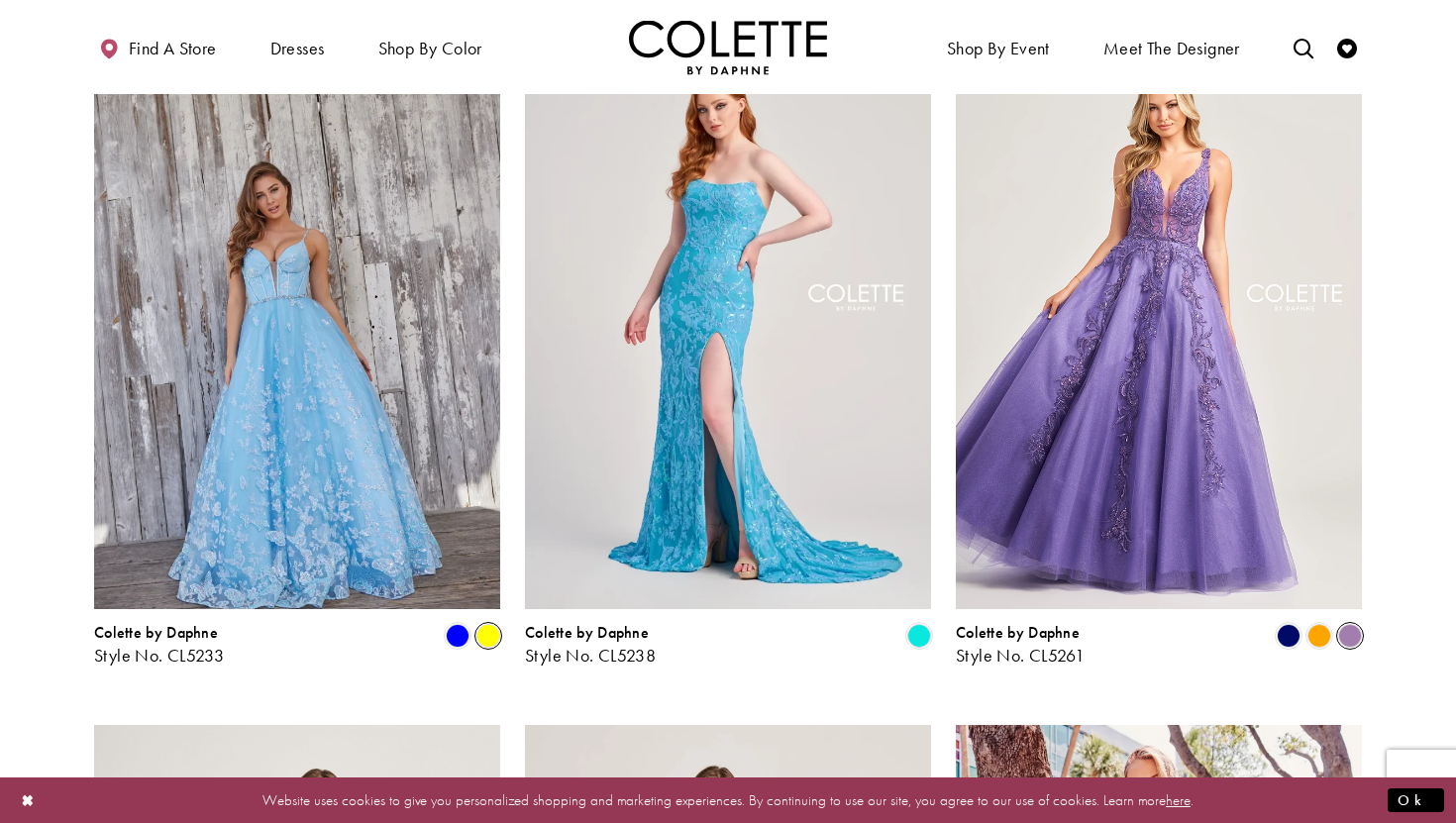 click at bounding box center (488, 636) 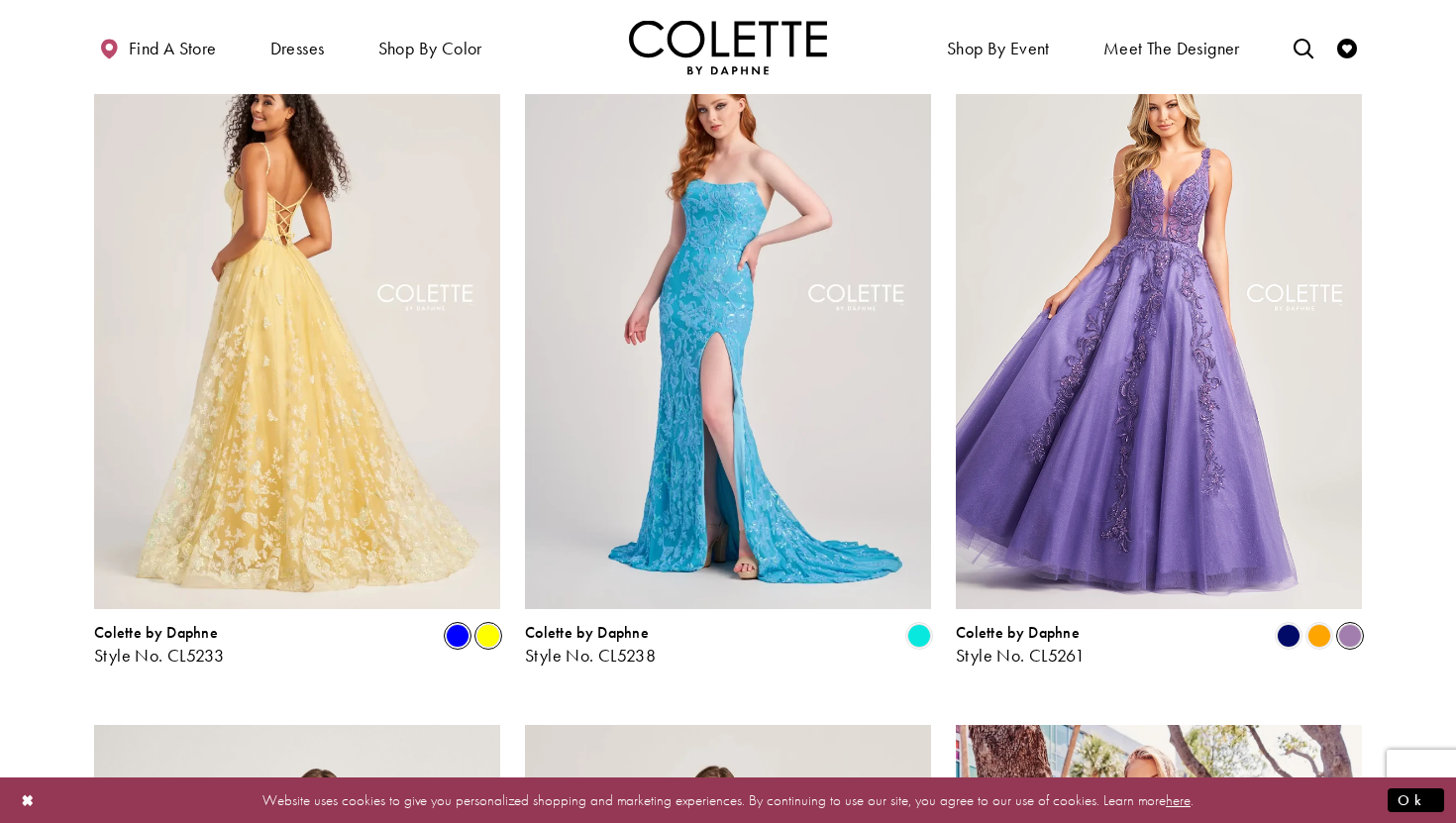click at bounding box center (458, 636) 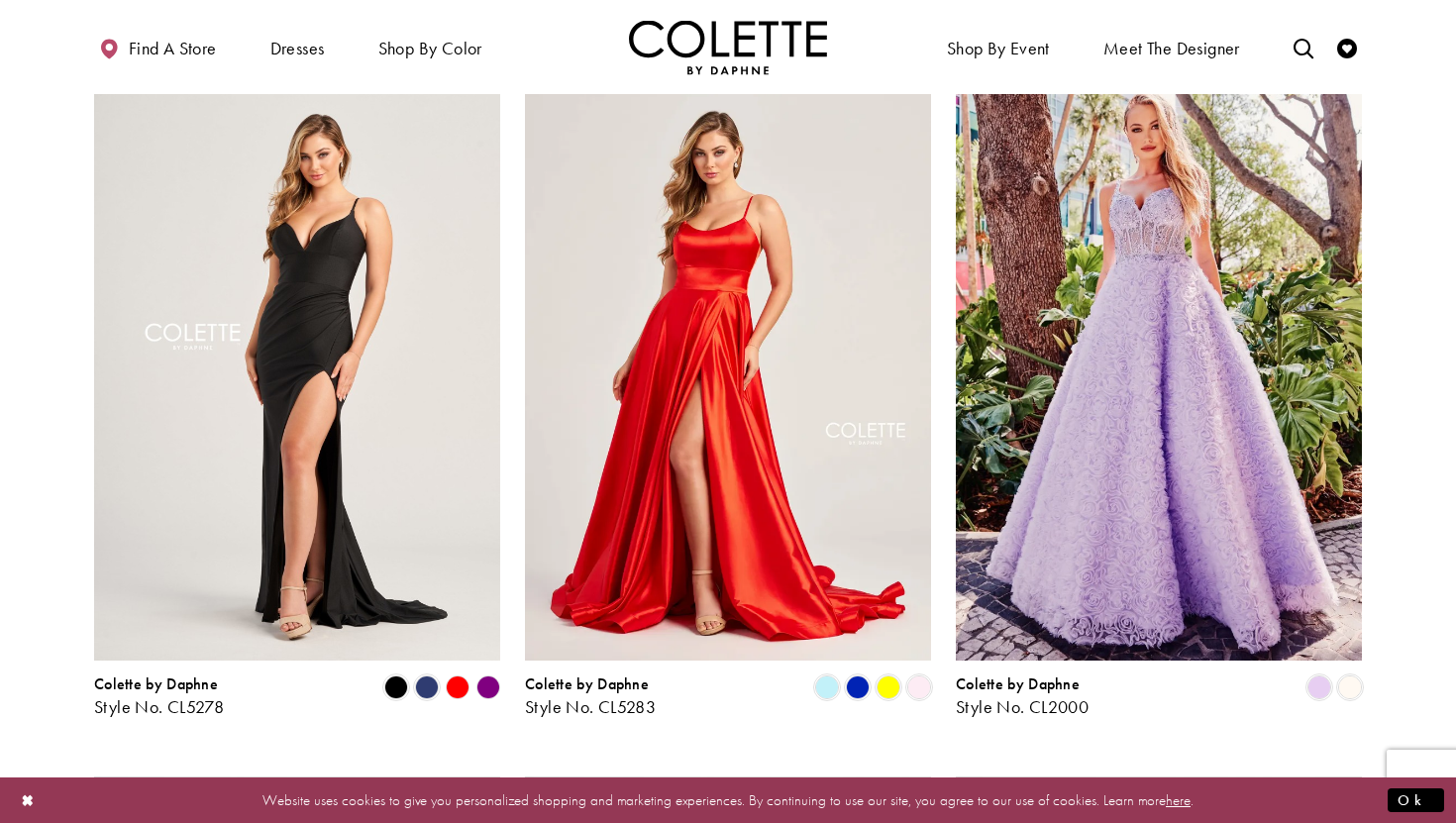 scroll, scrollTop: 1947, scrollLeft: 0, axis: vertical 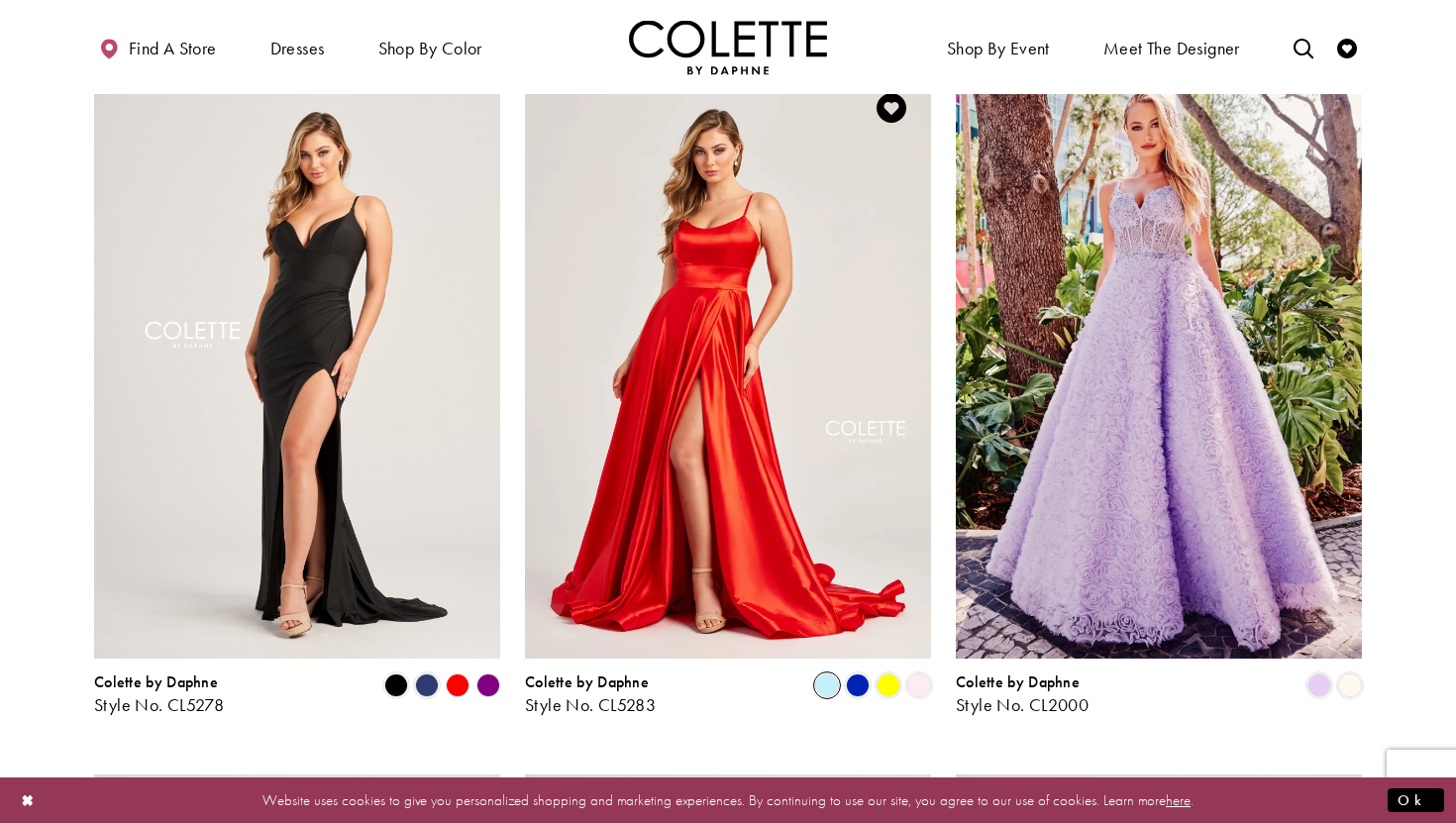 click at bounding box center (827, 685) 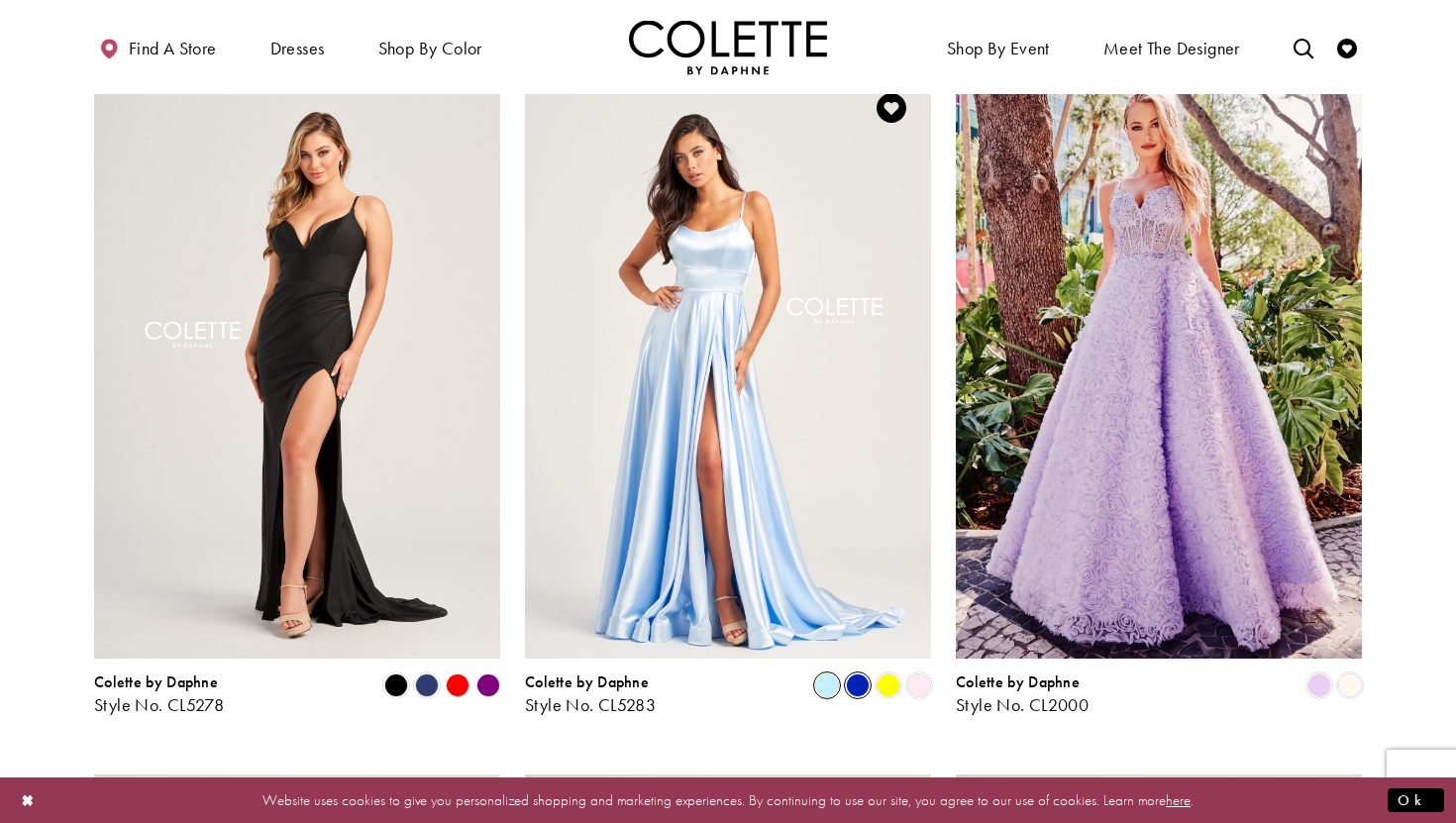 click at bounding box center [858, 685] 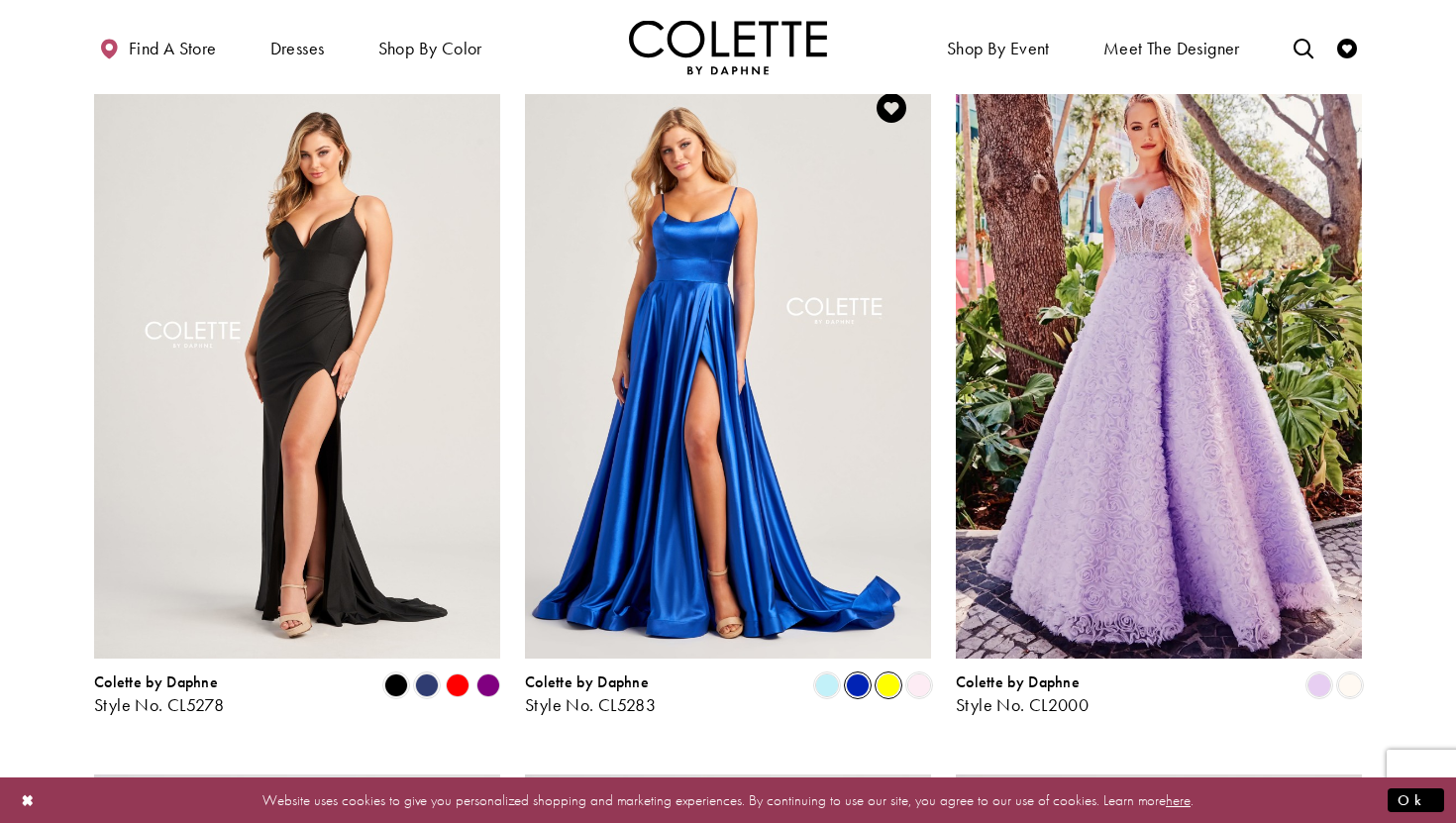 click at bounding box center (888, 685) 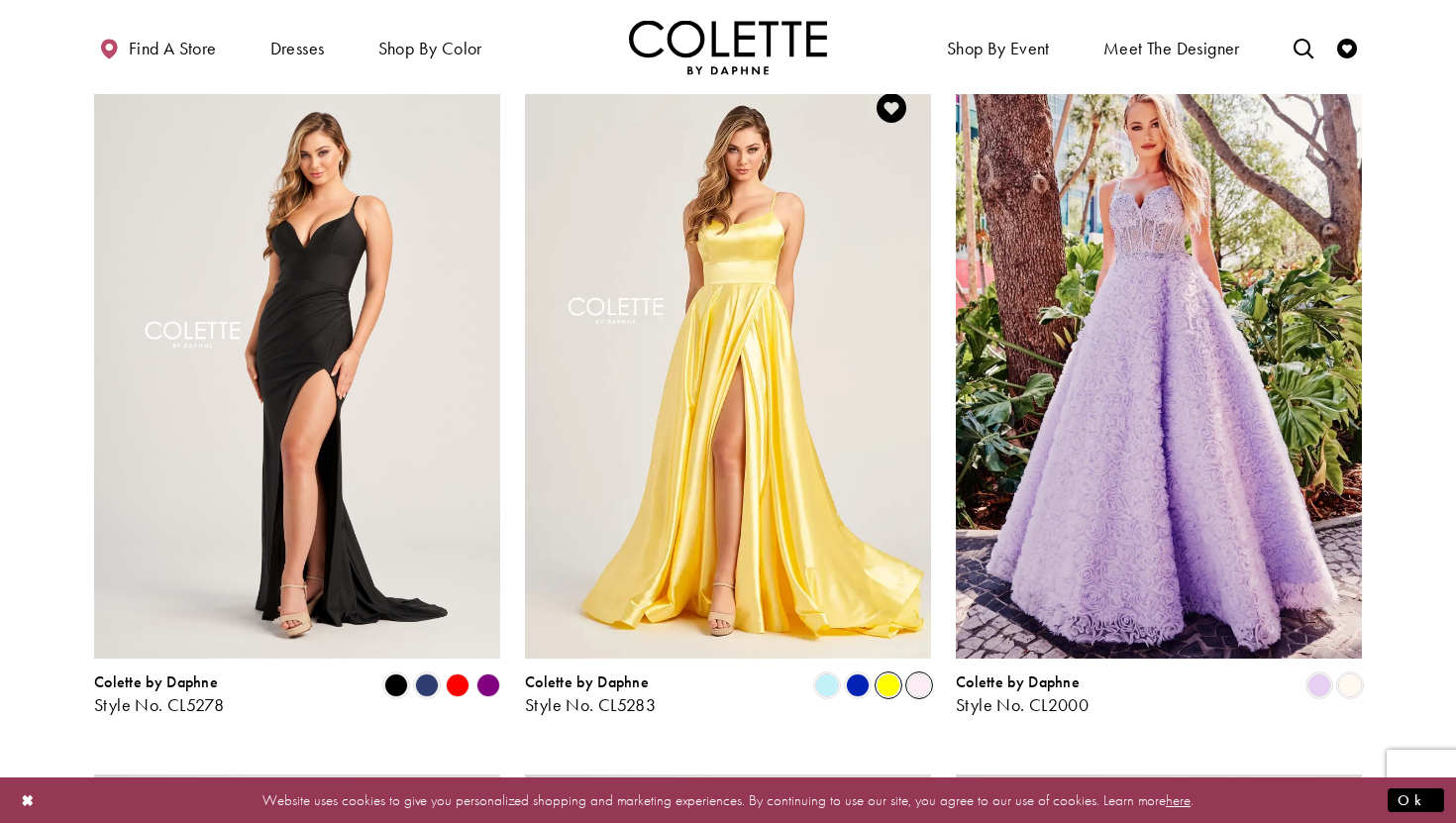 click at bounding box center (919, 685) 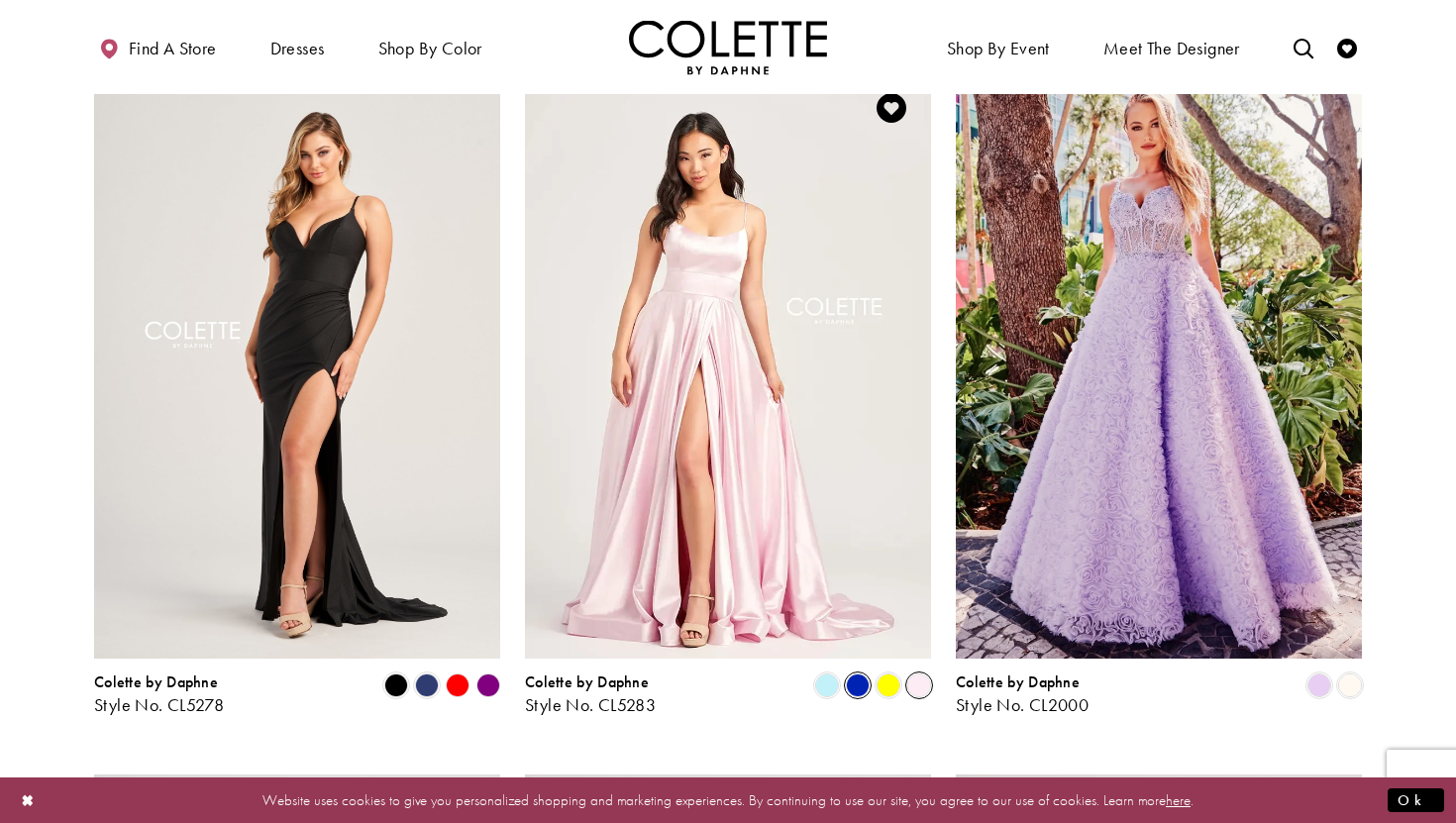 click at bounding box center (858, 685) 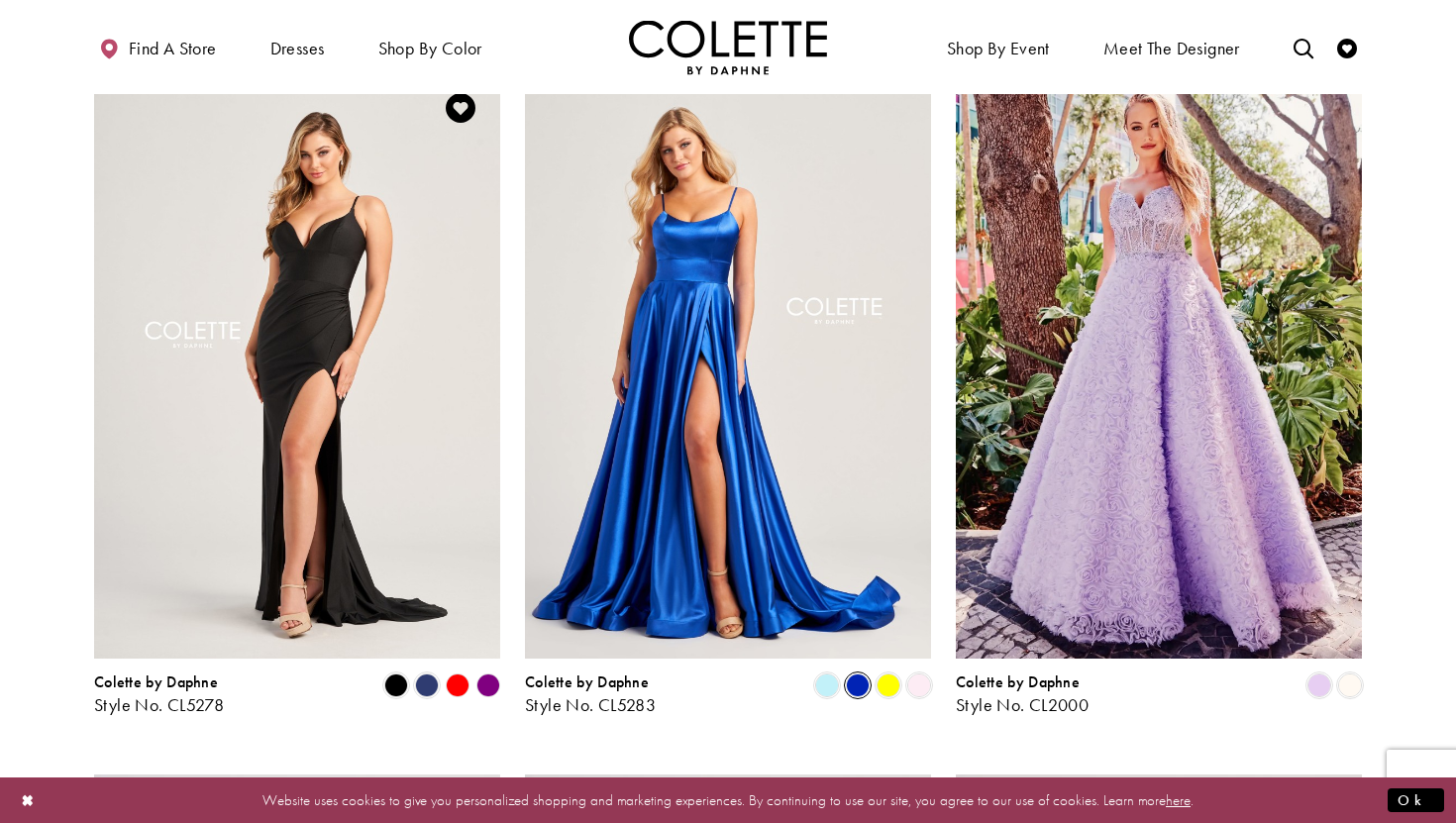 click 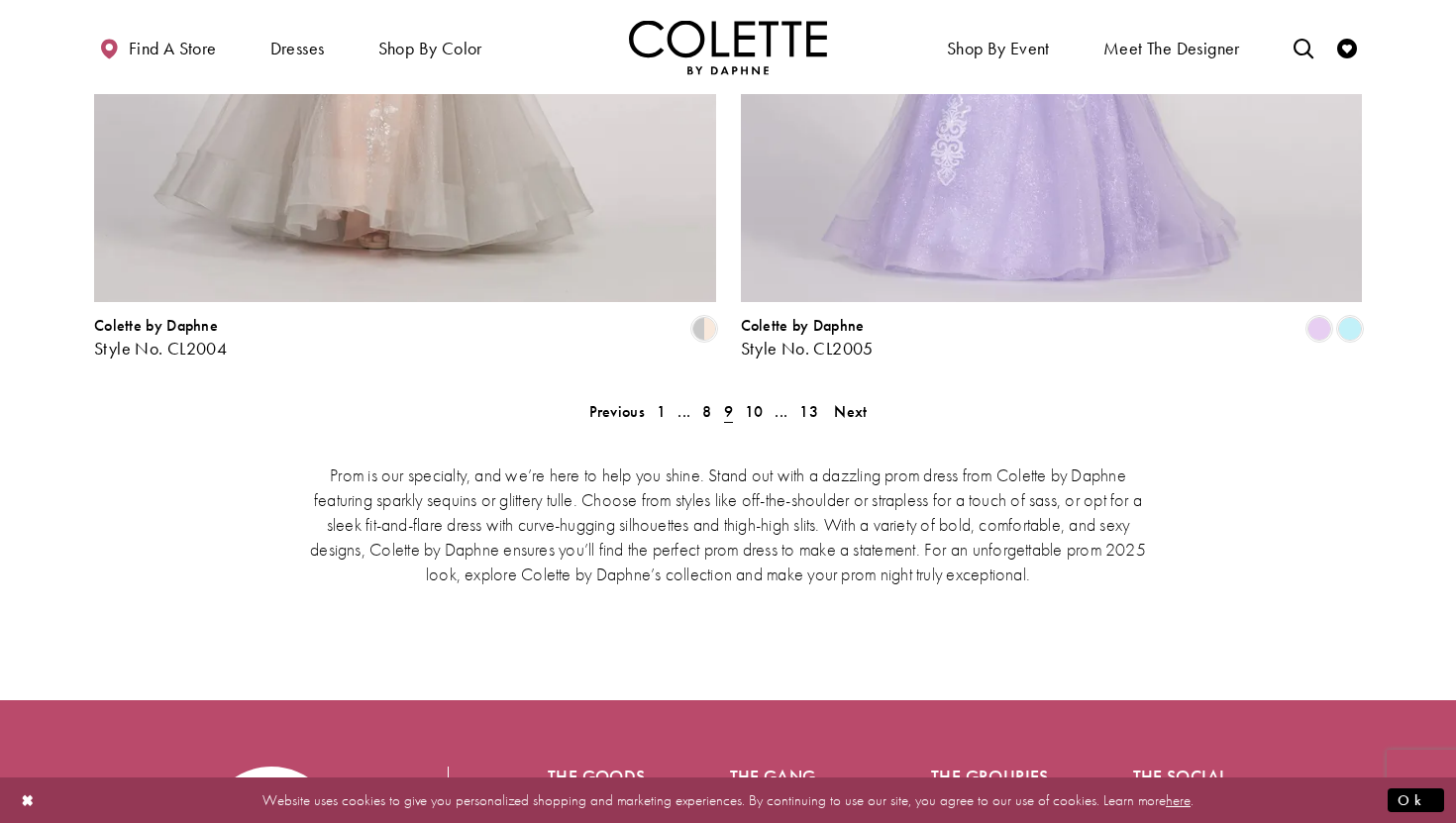 scroll, scrollTop: 4031, scrollLeft: 0, axis: vertical 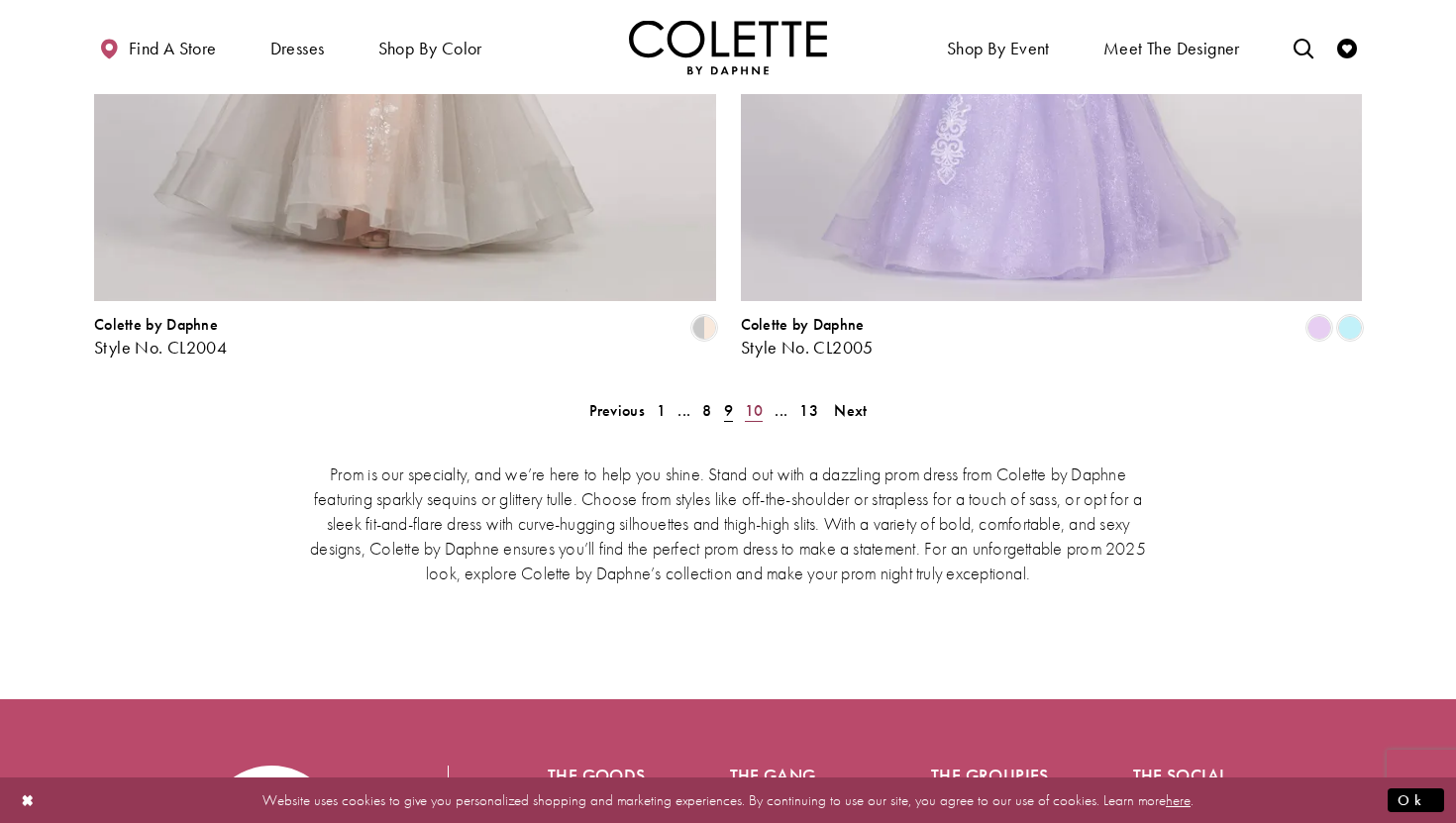 click on "10" at bounding box center (754, 410) 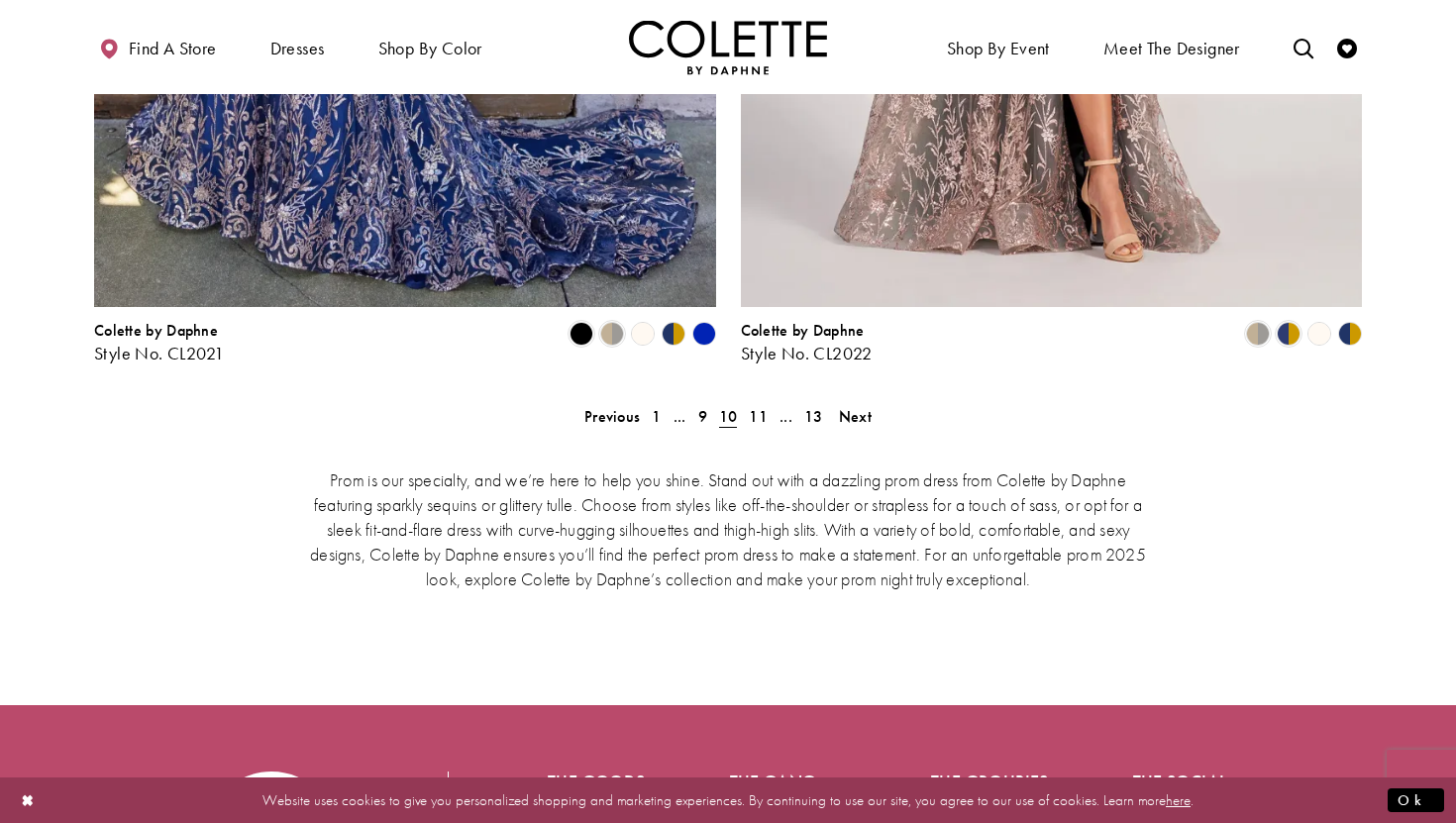scroll, scrollTop: 4029, scrollLeft: 0, axis: vertical 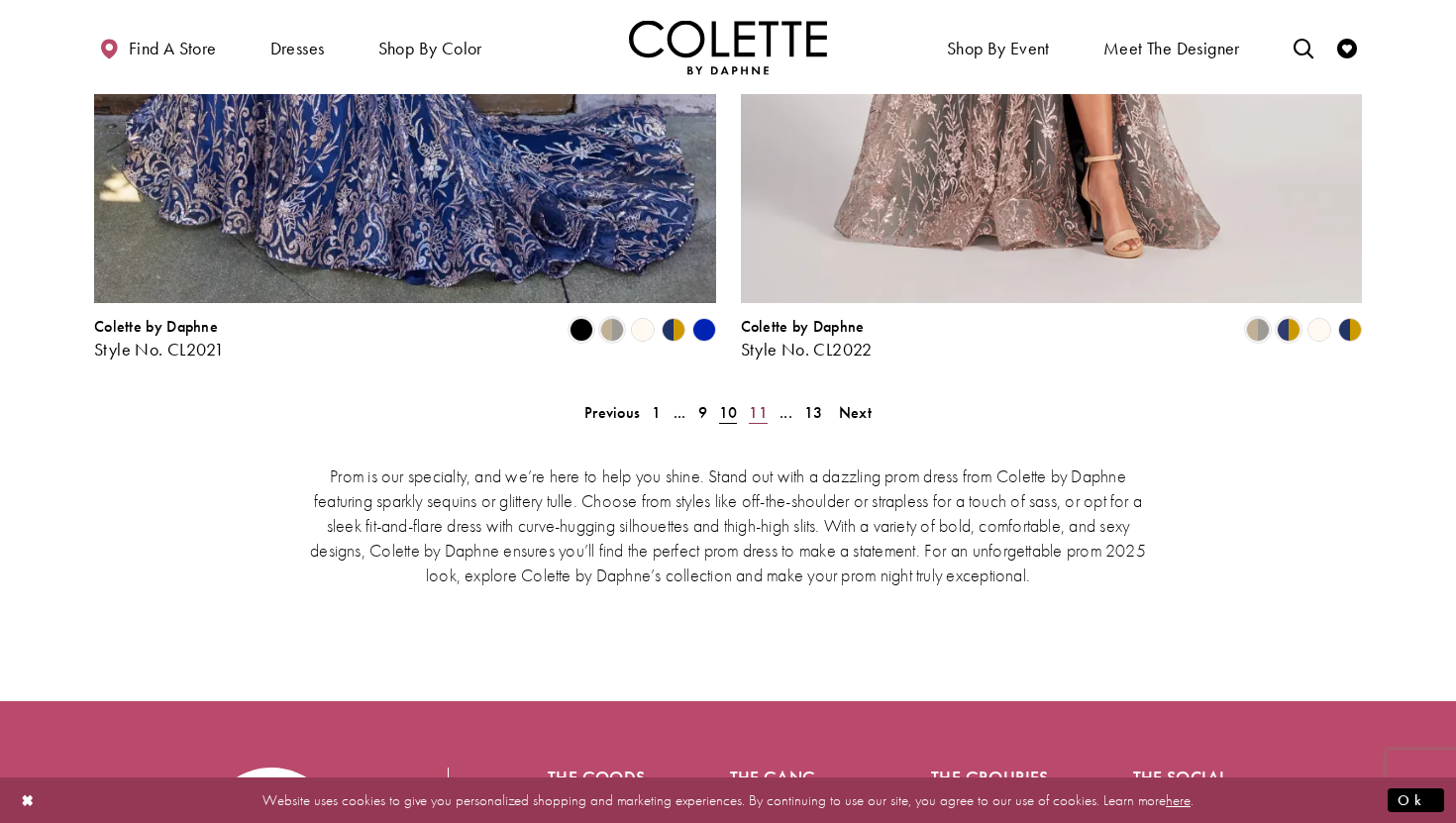 click on "11" at bounding box center (758, 412) 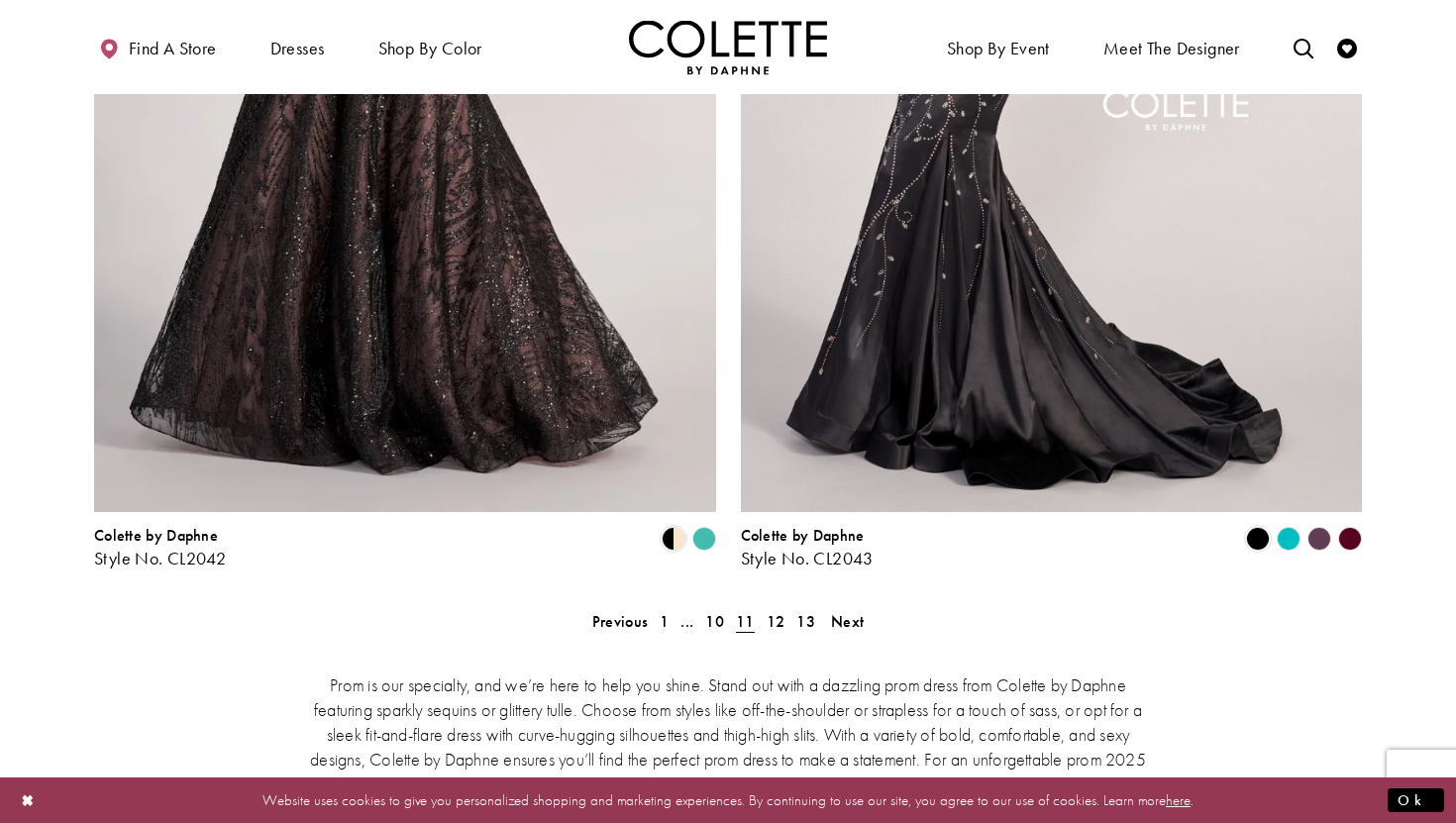 scroll, scrollTop: 3823, scrollLeft: 0, axis: vertical 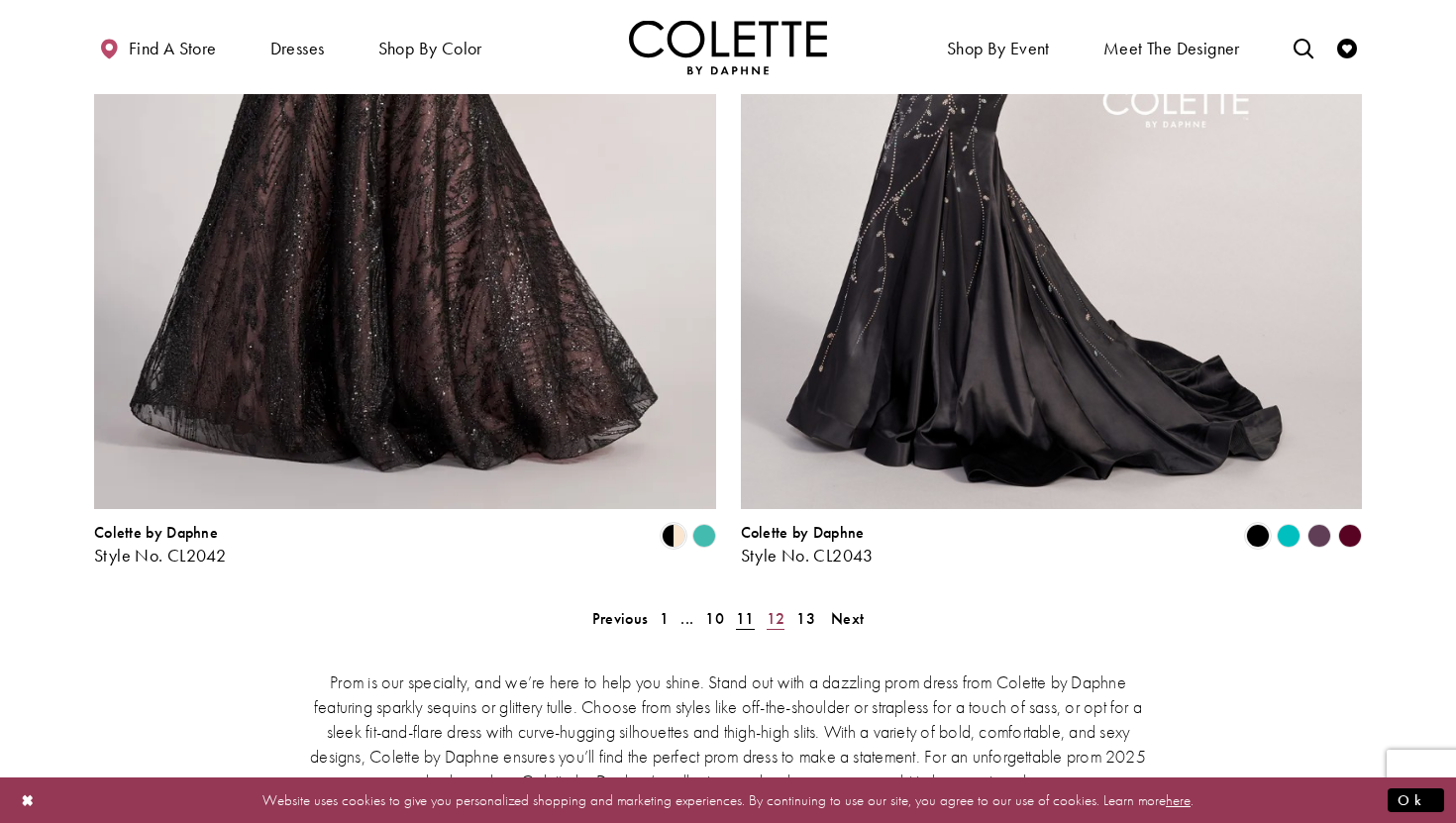 click on "12" at bounding box center (776, 618) 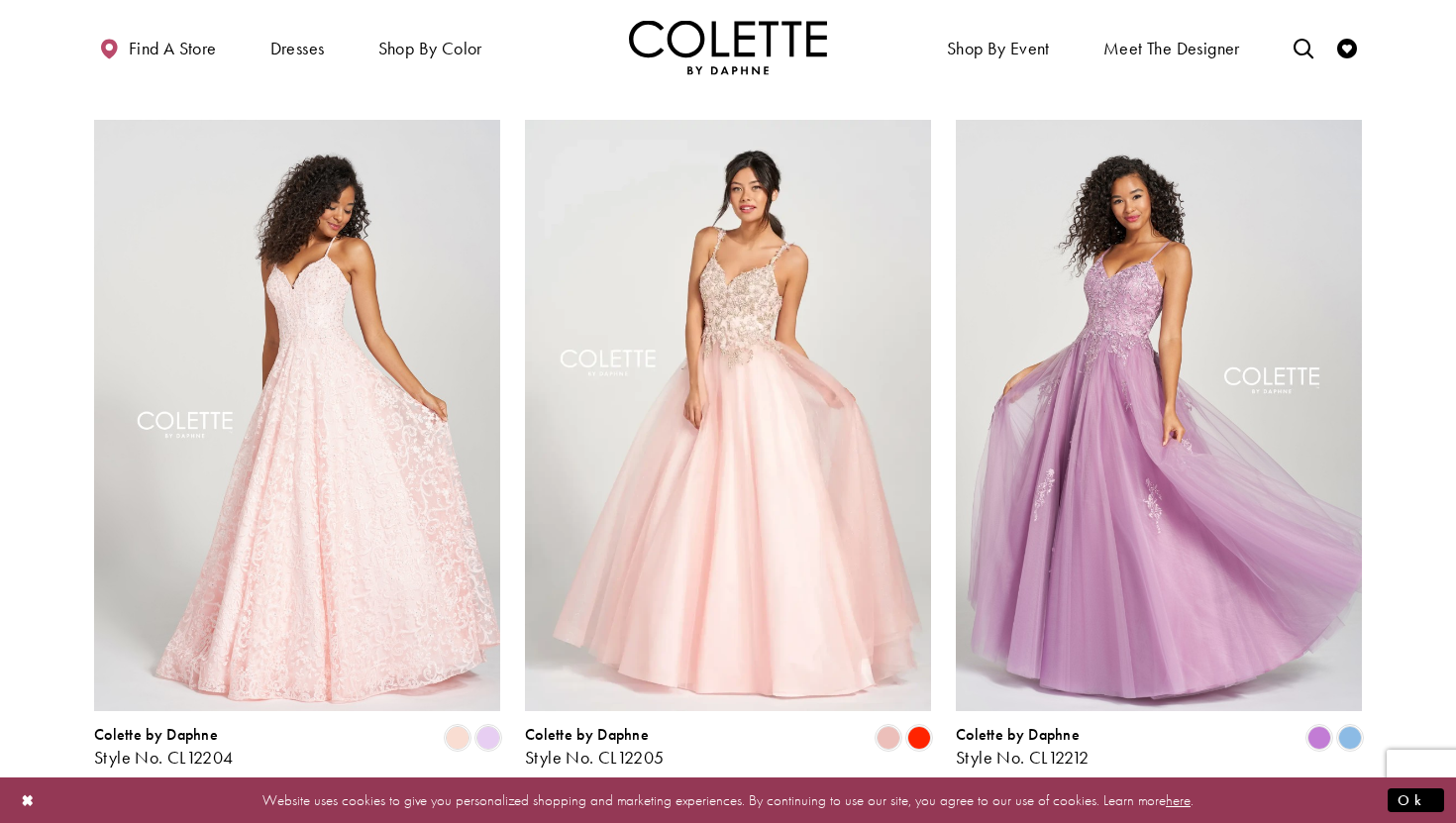 scroll, scrollTop: 2621, scrollLeft: 0, axis: vertical 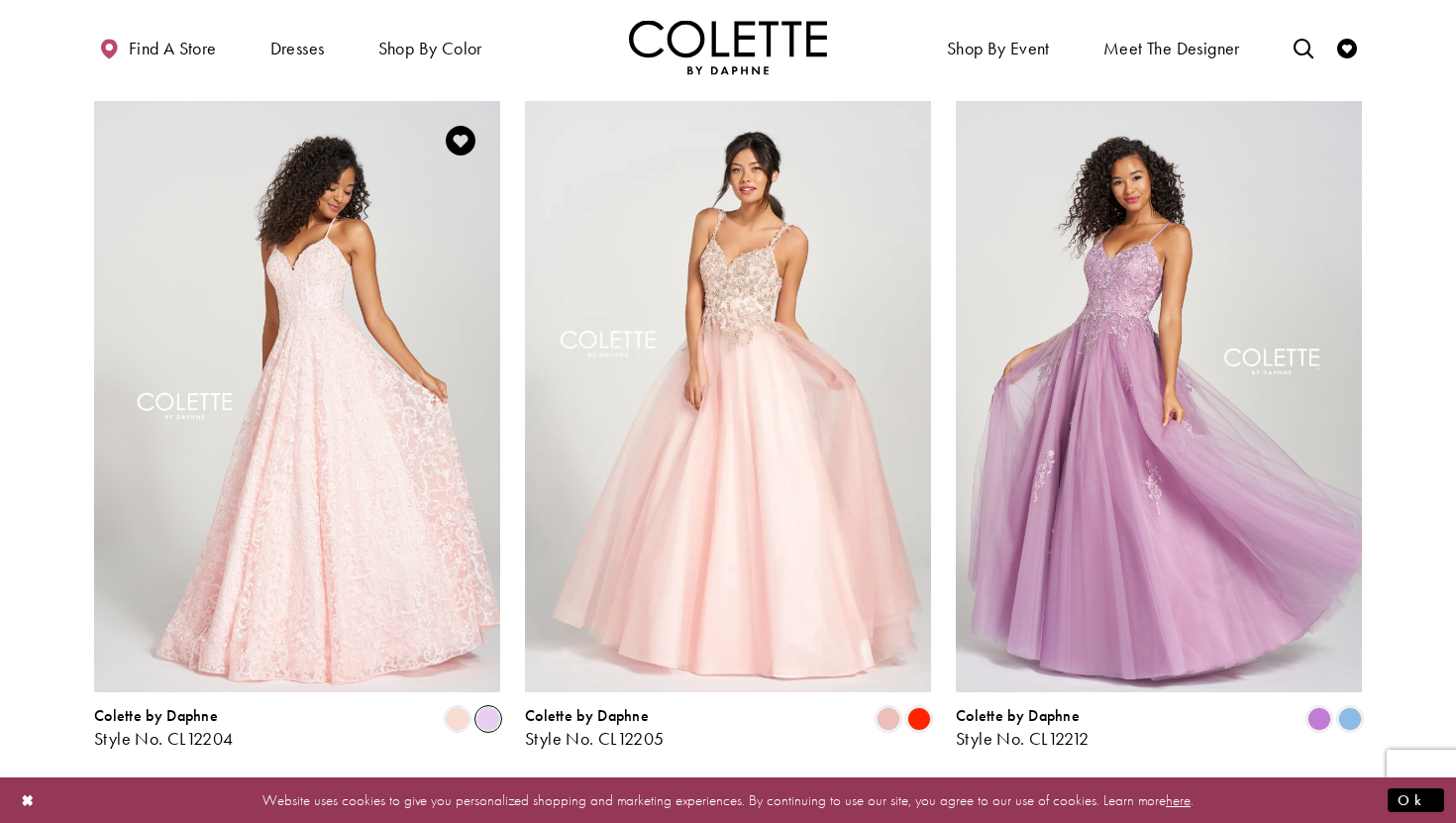 click at bounding box center (488, 719) 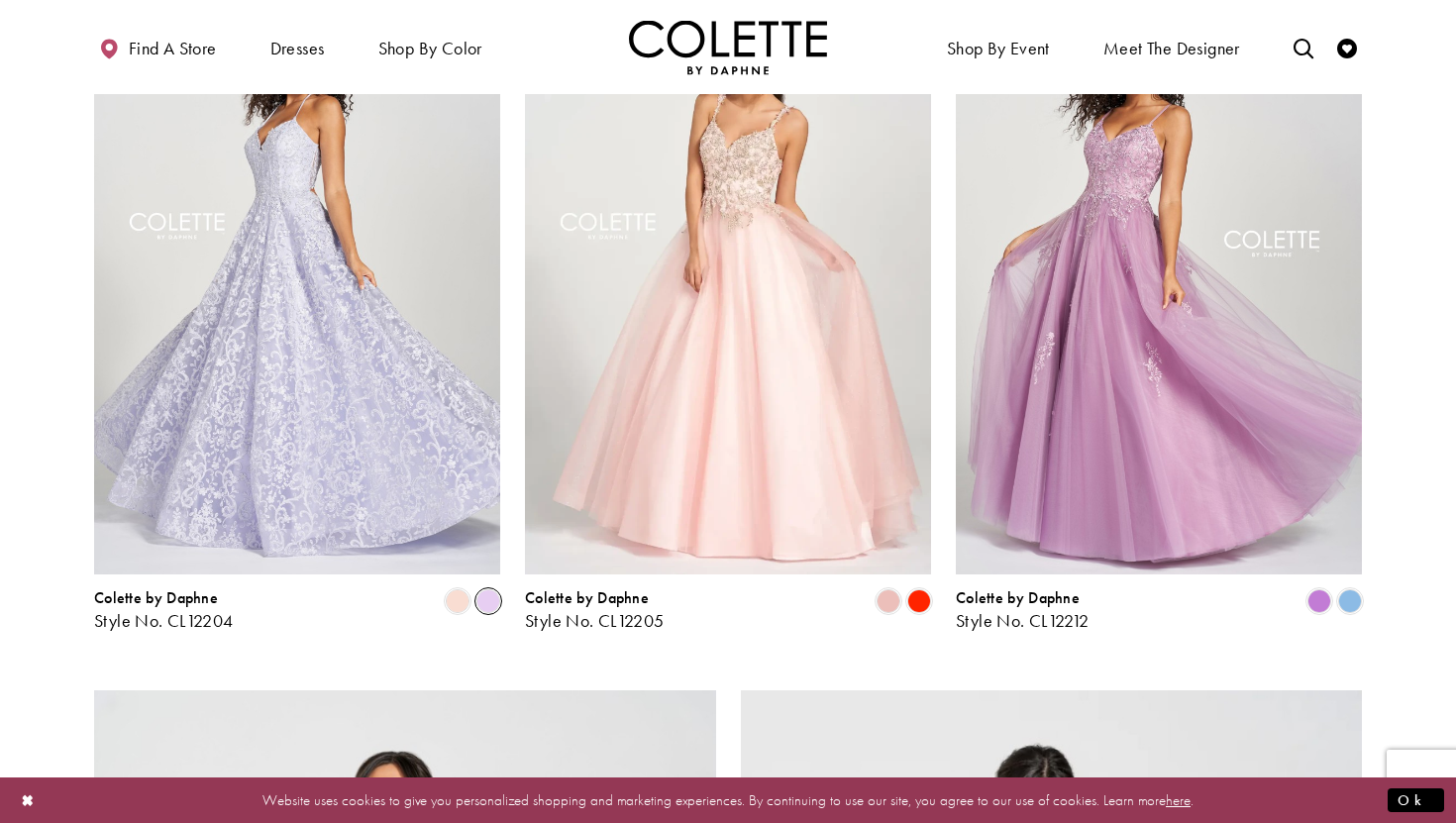 scroll, scrollTop: 2750, scrollLeft: 0, axis: vertical 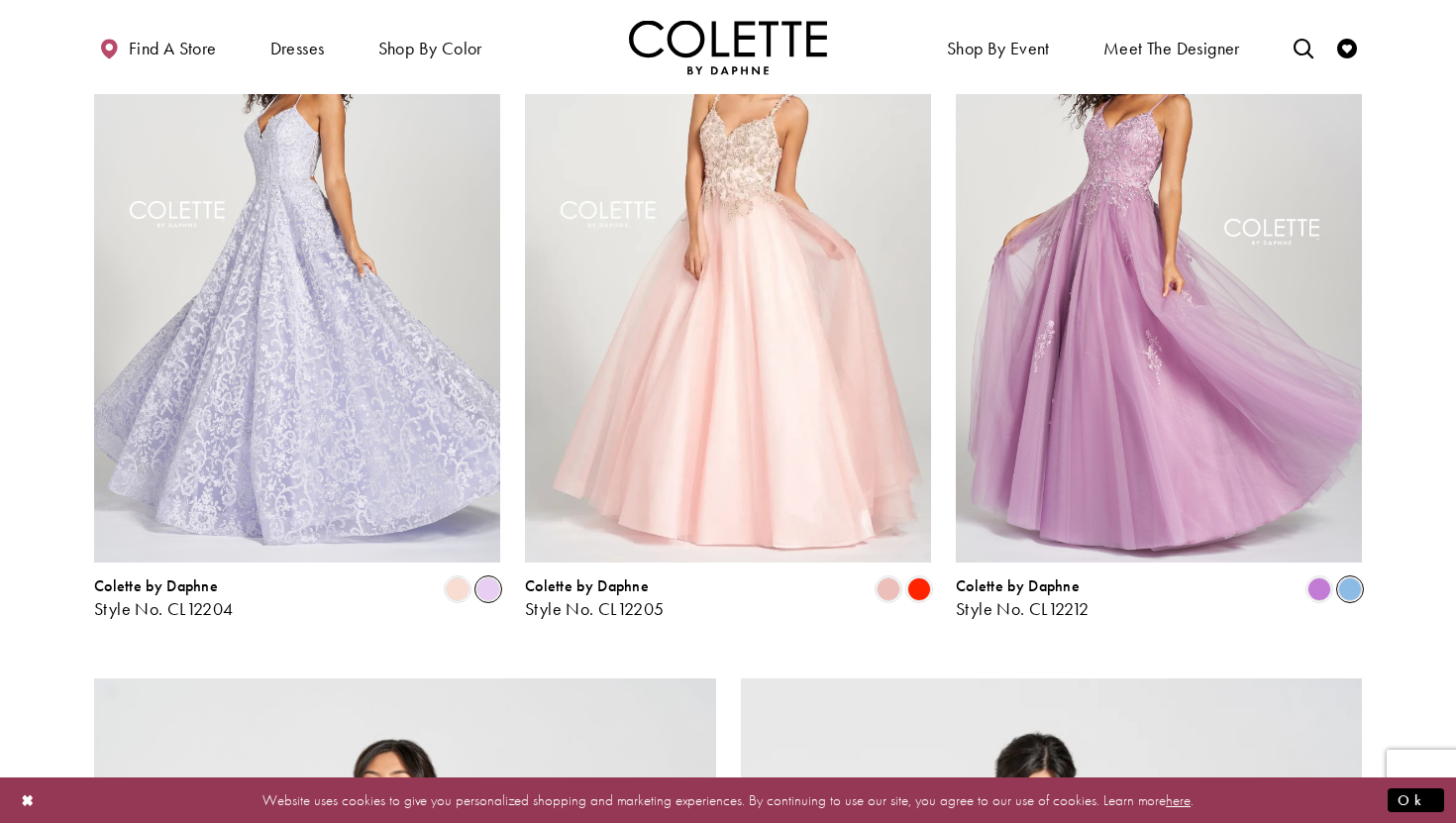 click at bounding box center (1350, 589) 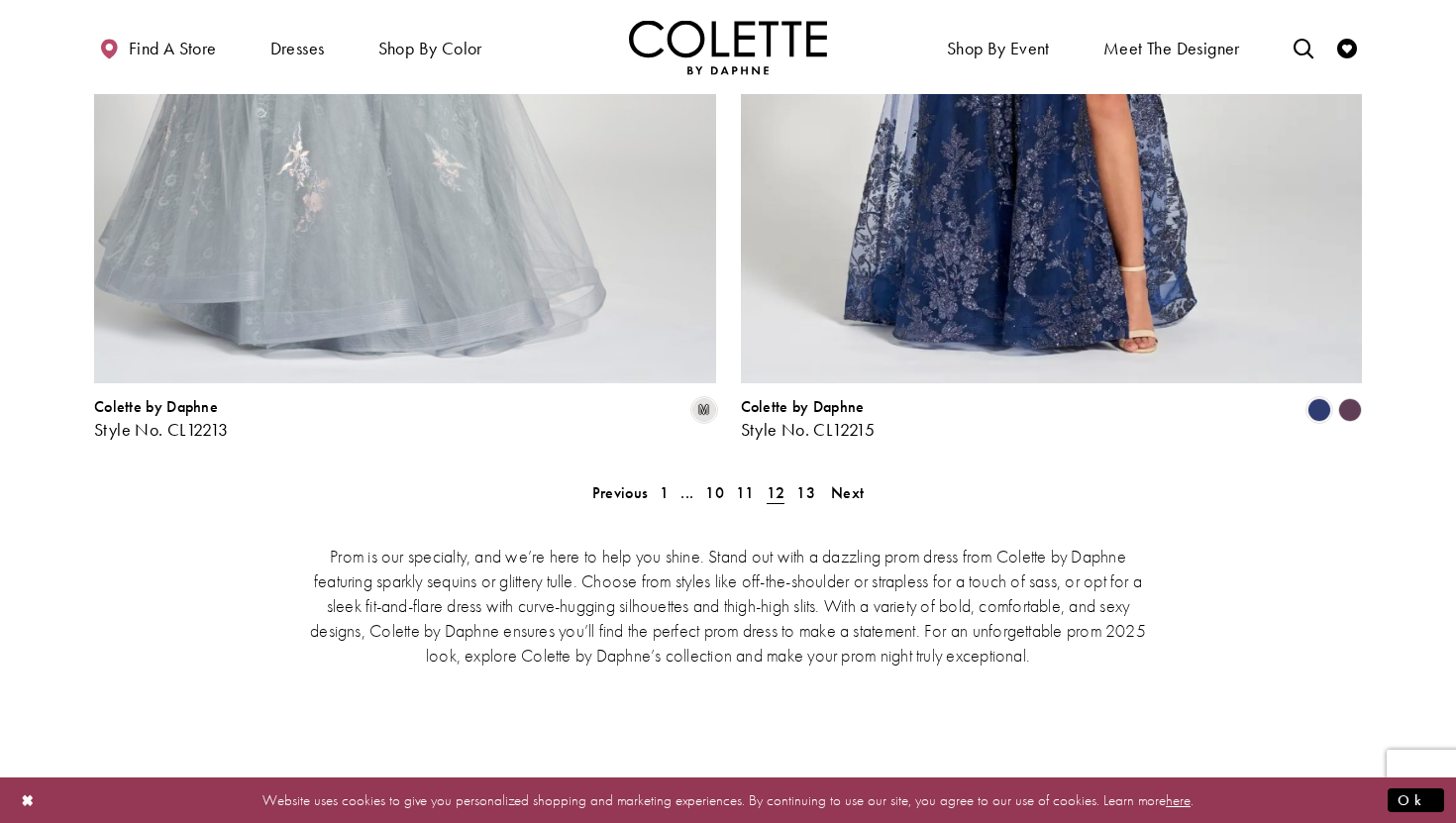 scroll, scrollTop: 3984, scrollLeft: 0, axis: vertical 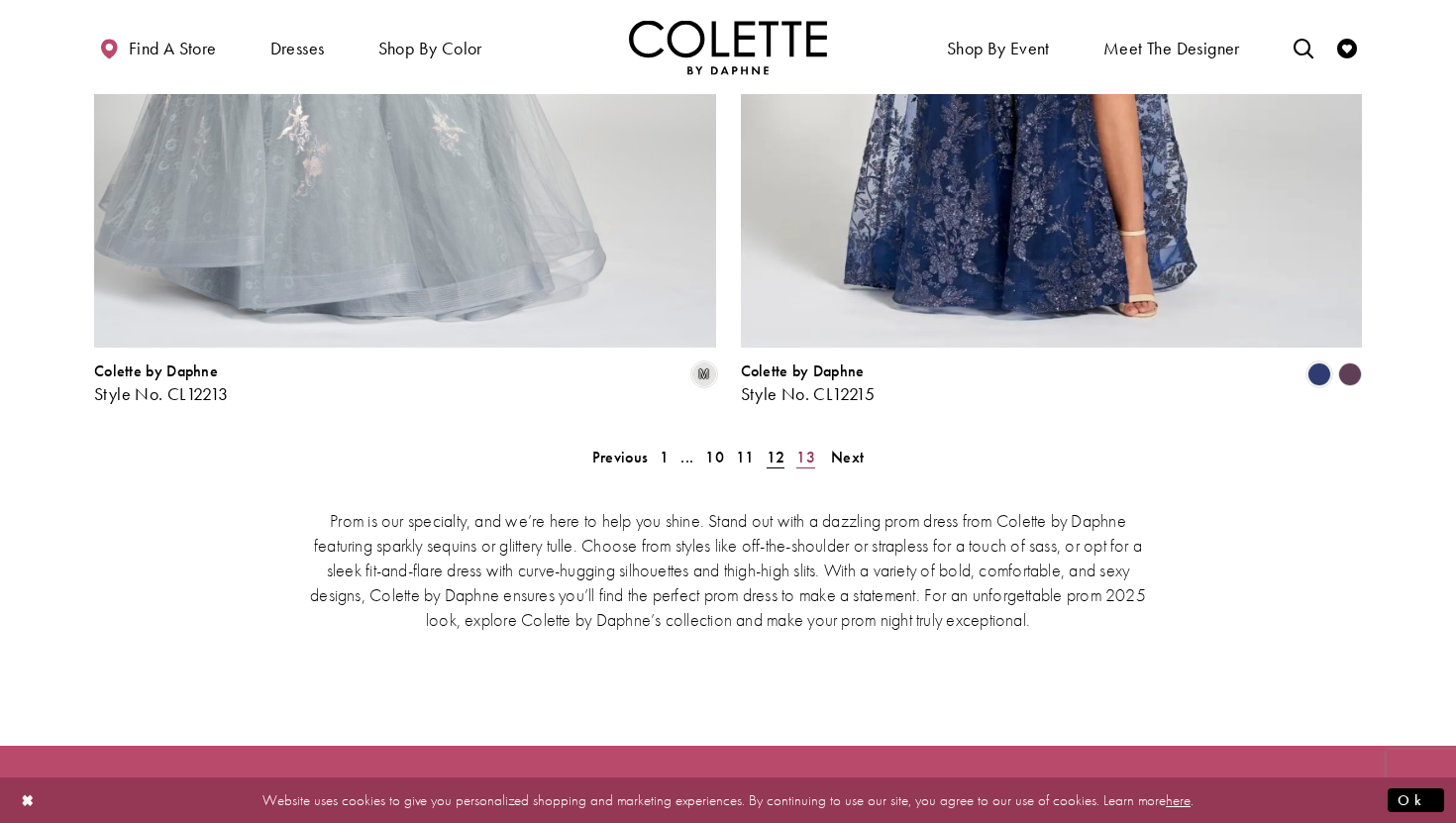 click on "13" at bounding box center (805, 457) 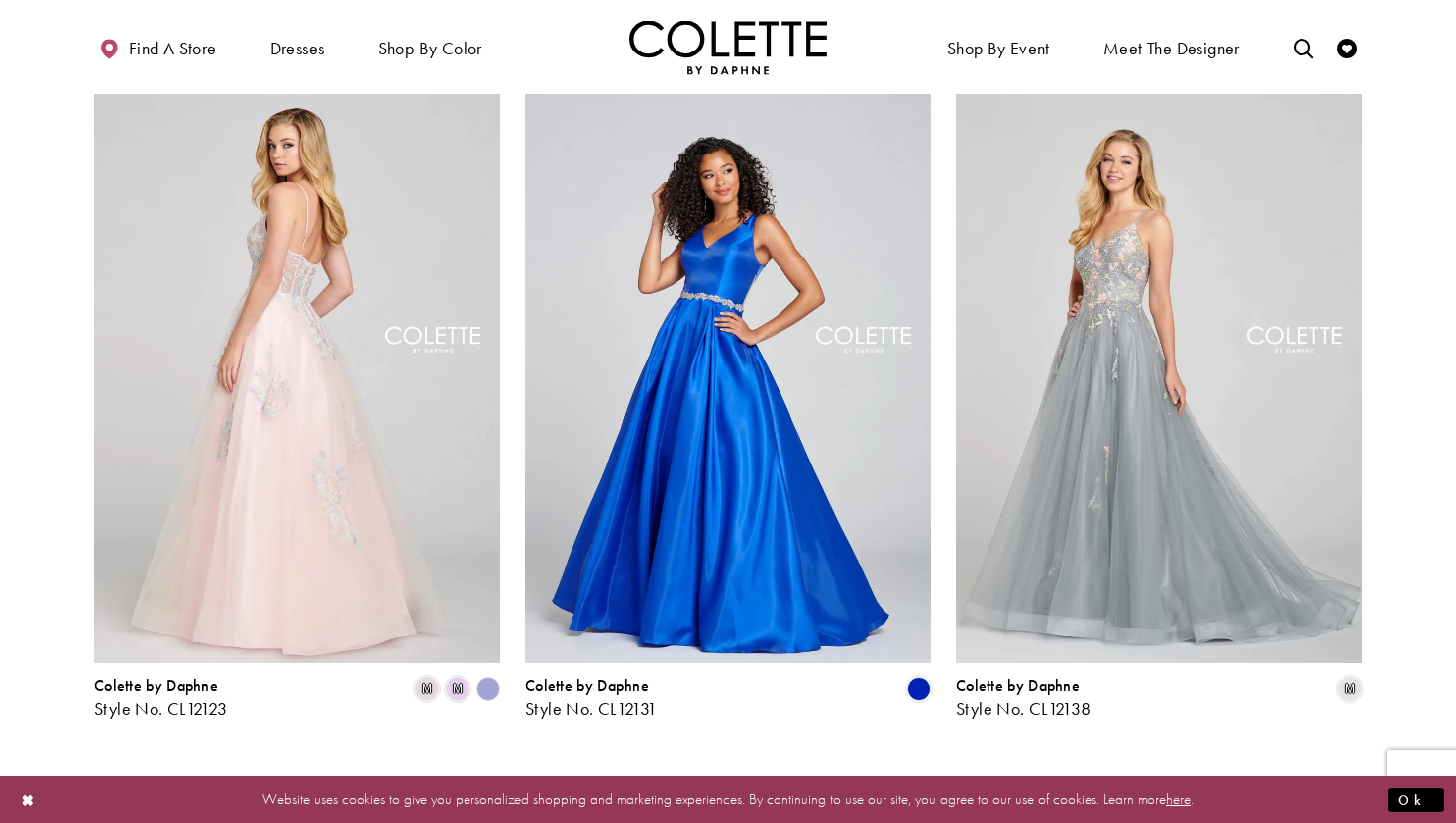 scroll, scrollTop: 1564, scrollLeft: 0, axis: vertical 